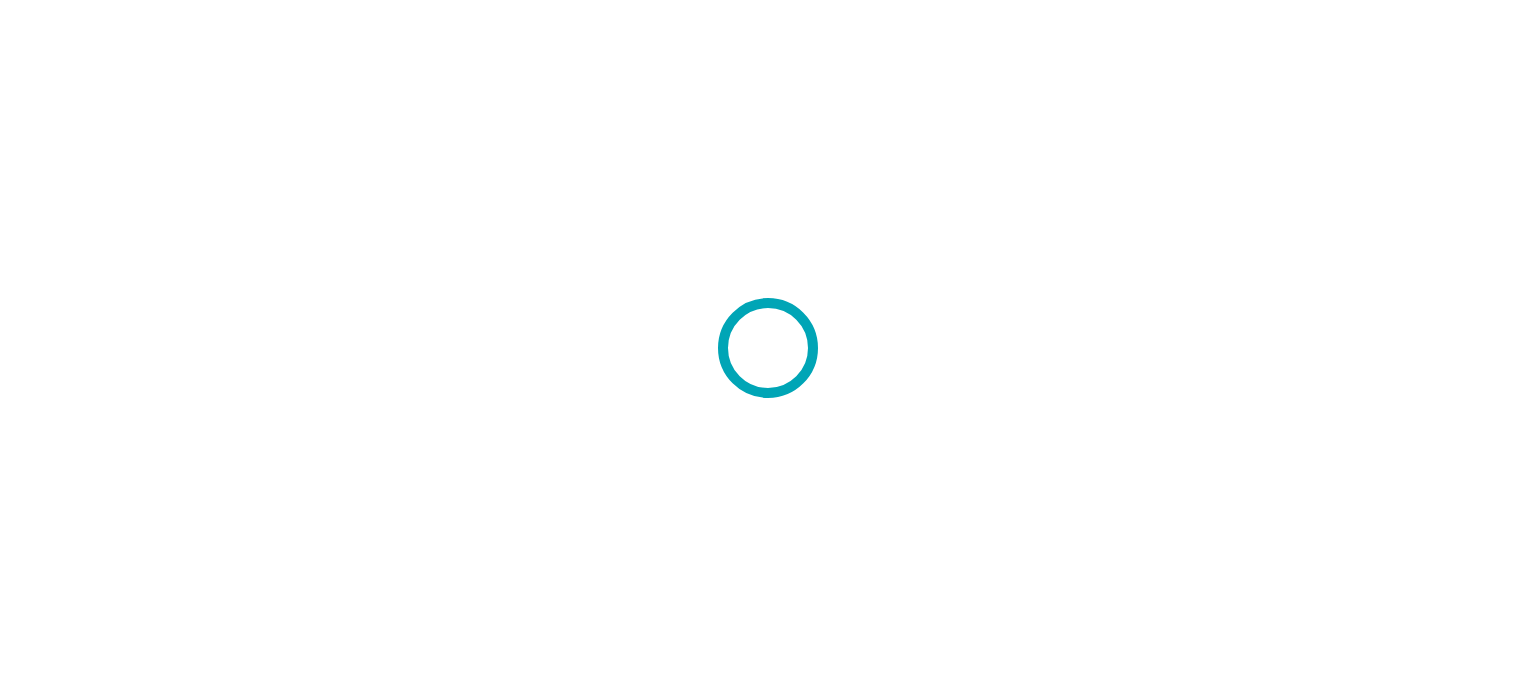 scroll, scrollTop: 0, scrollLeft: 0, axis: both 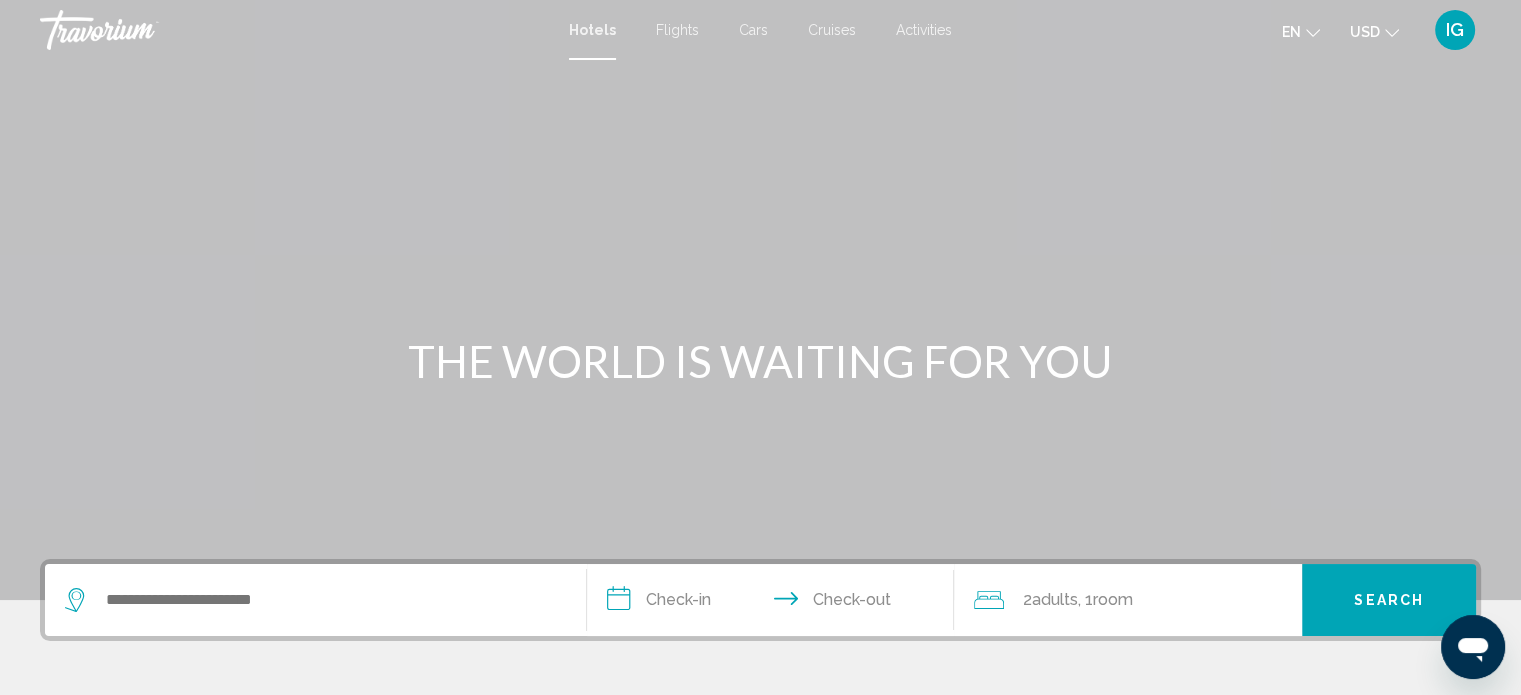 click on "Flights" at bounding box center [677, 30] 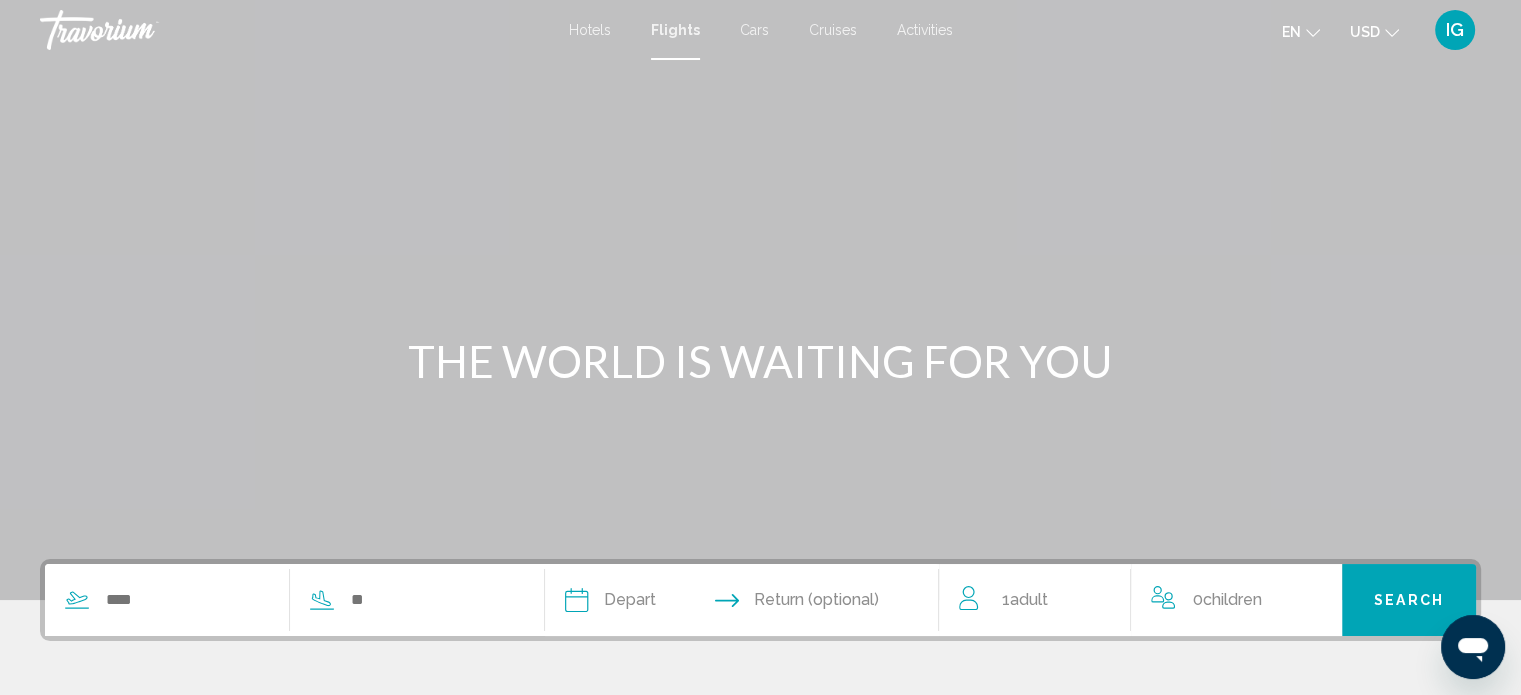 click on "Hotels" at bounding box center (590, 30) 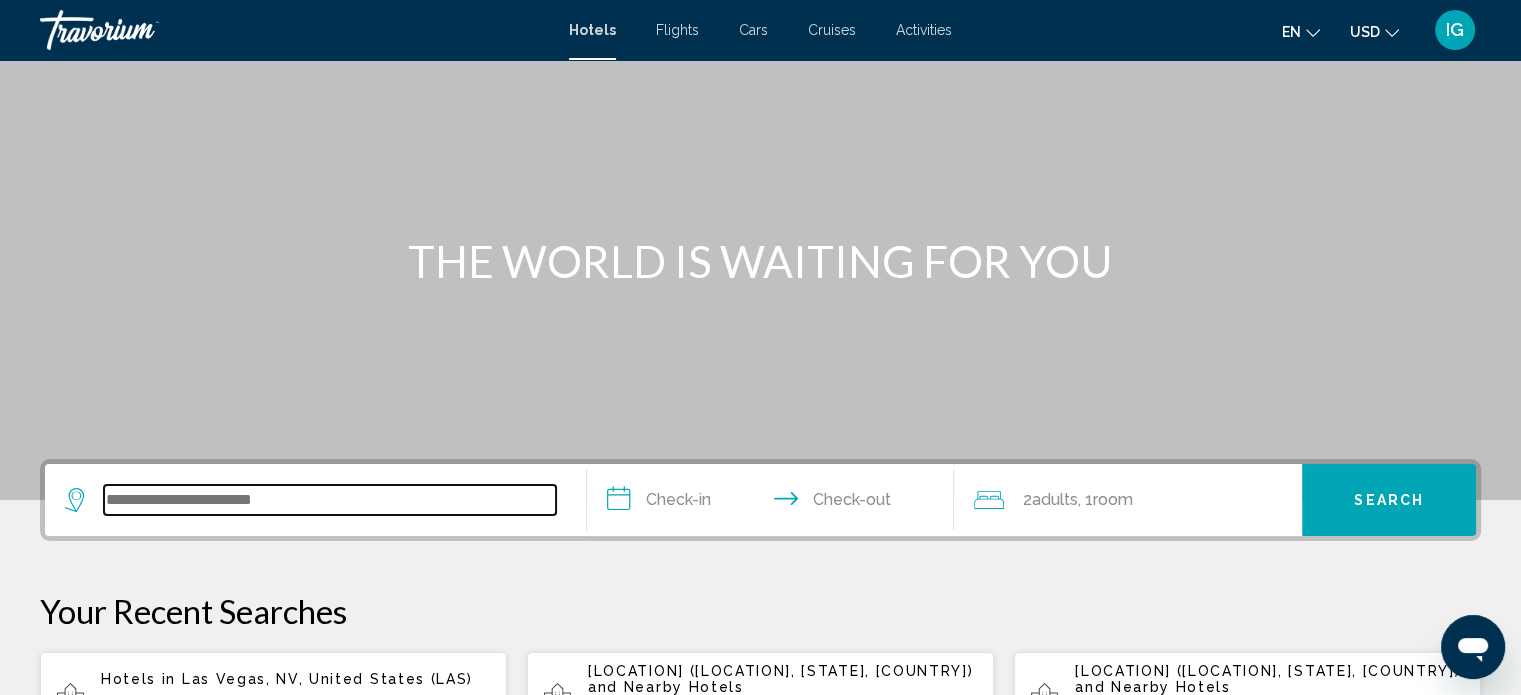 click at bounding box center [330, 500] 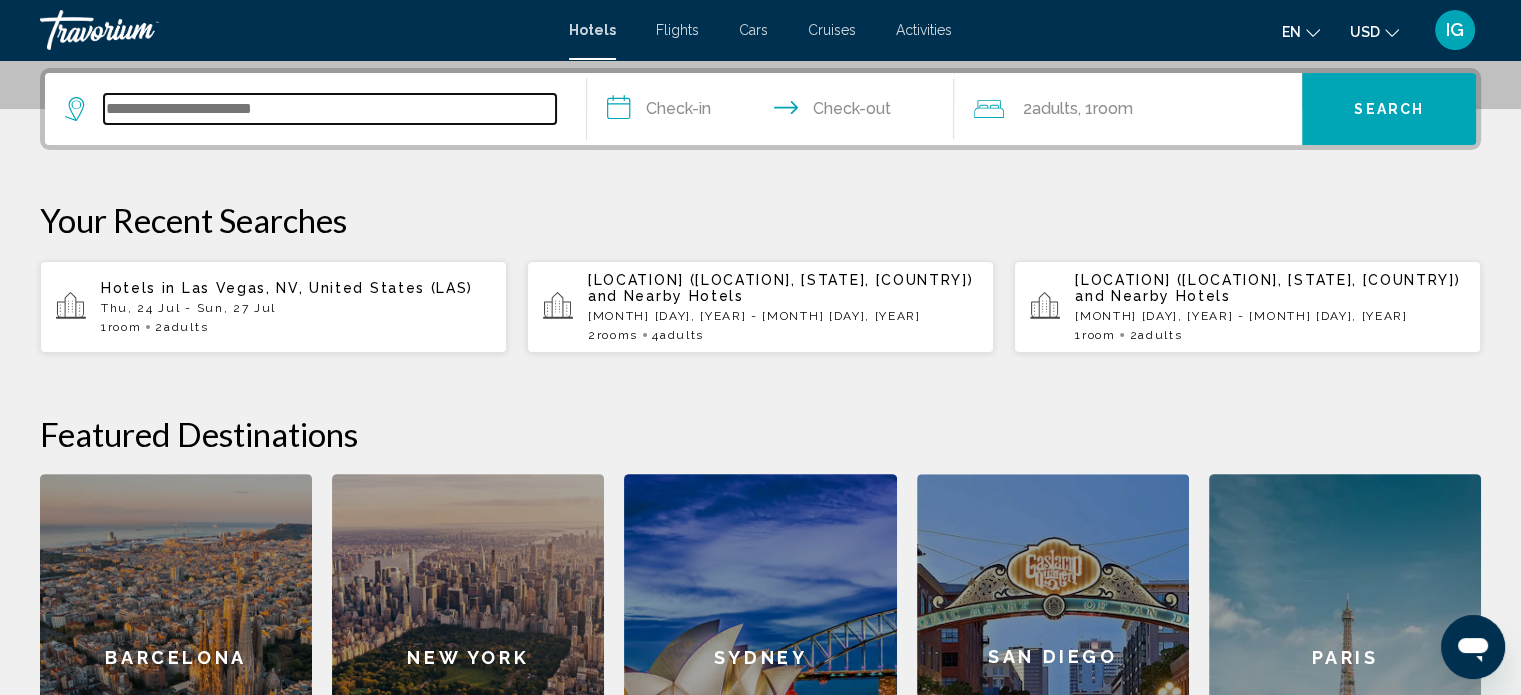 scroll, scrollTop: 493, scrollLeft: 0, axis: vertical 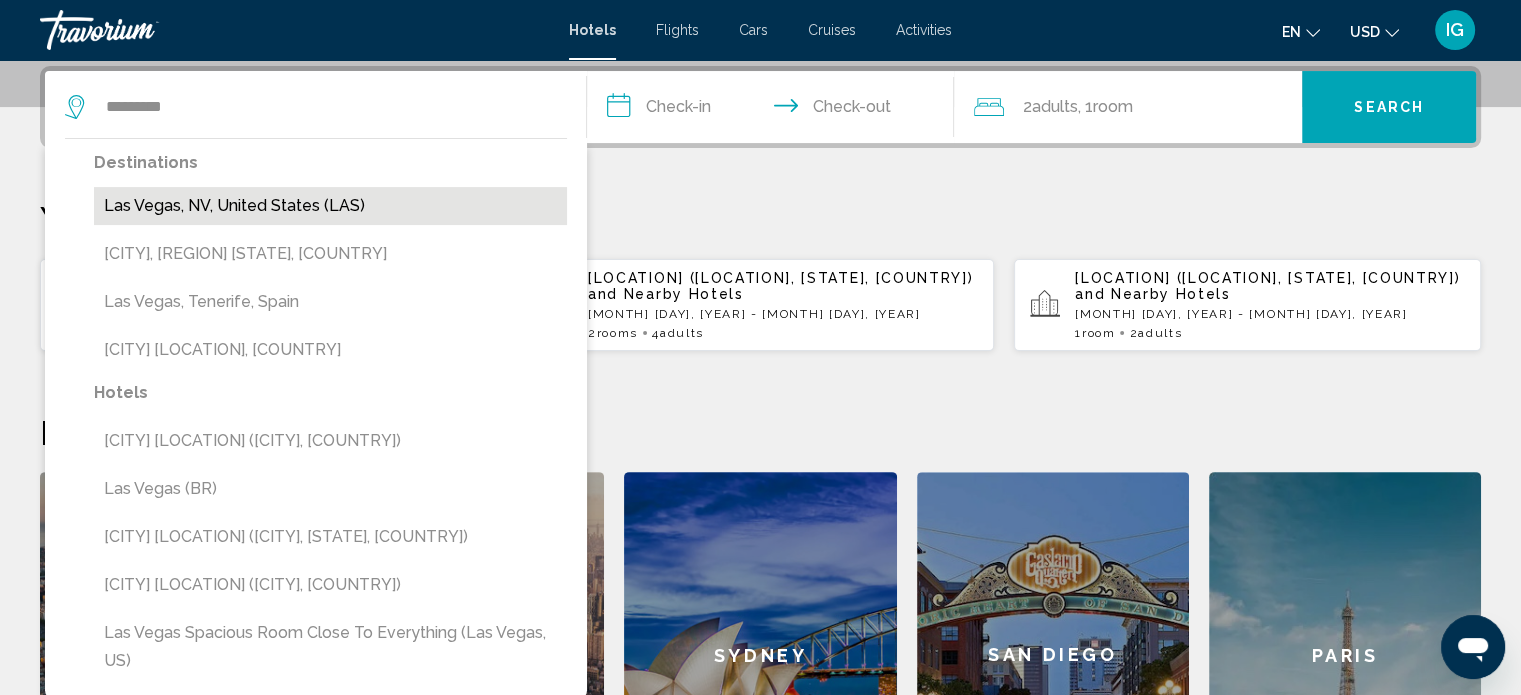 click on "Las Vegas, NV, United States (LAS)" at bounding box center (330, 206) 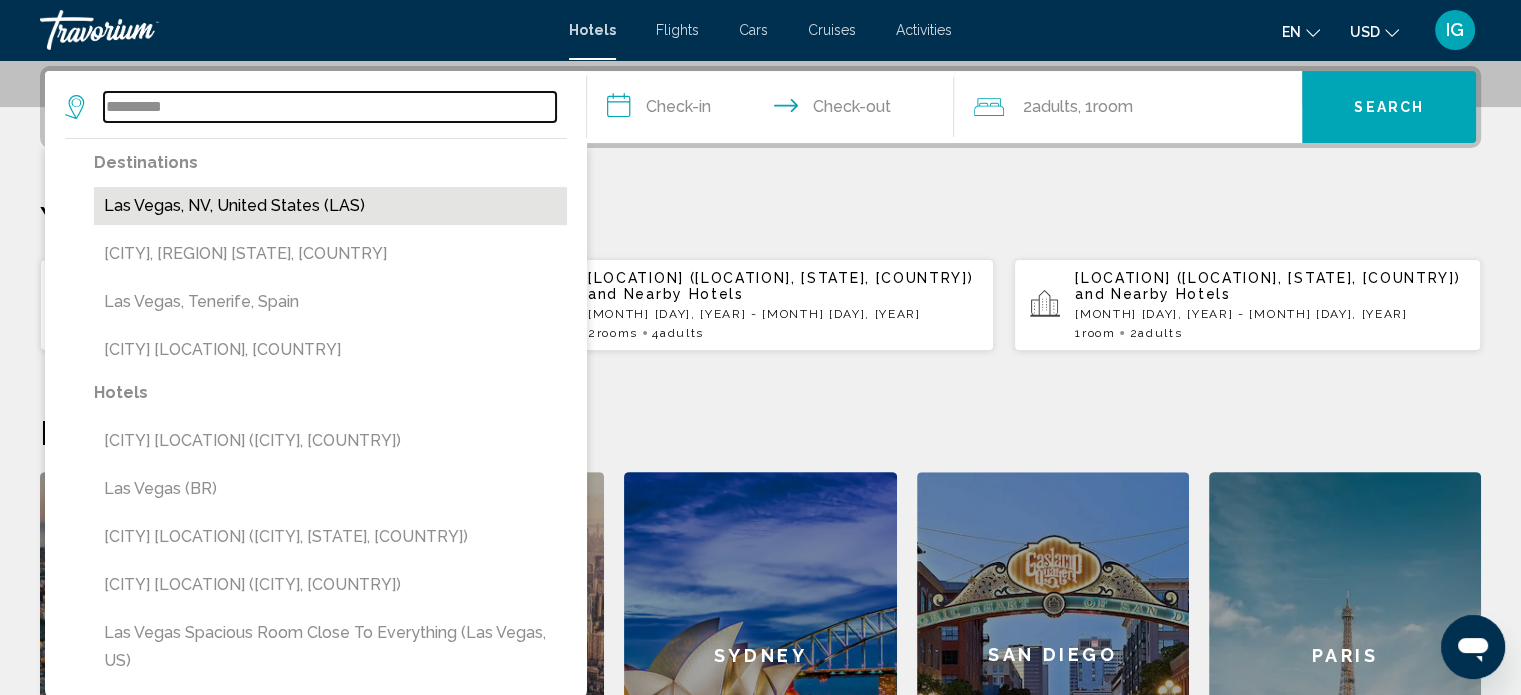 type on "**********" 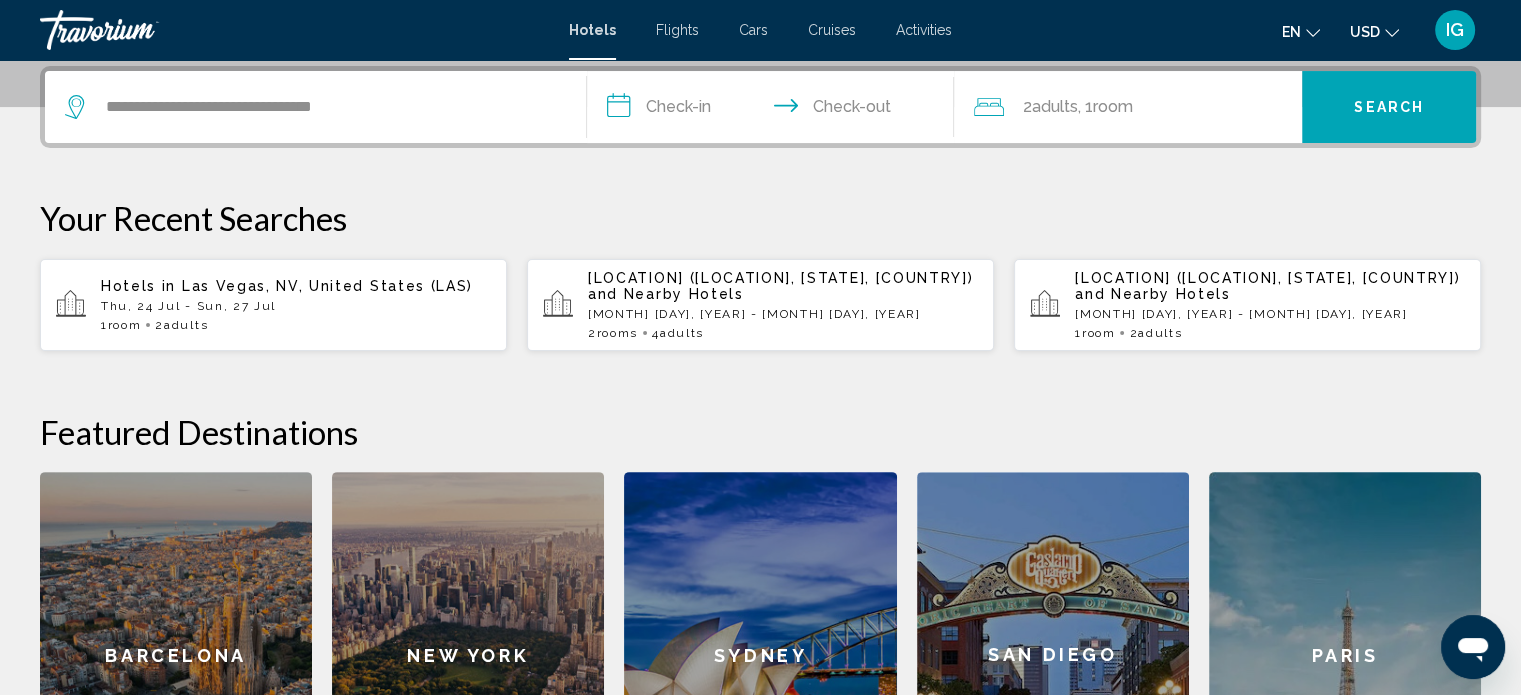 click on "**********" at bounding box center [775, 110] 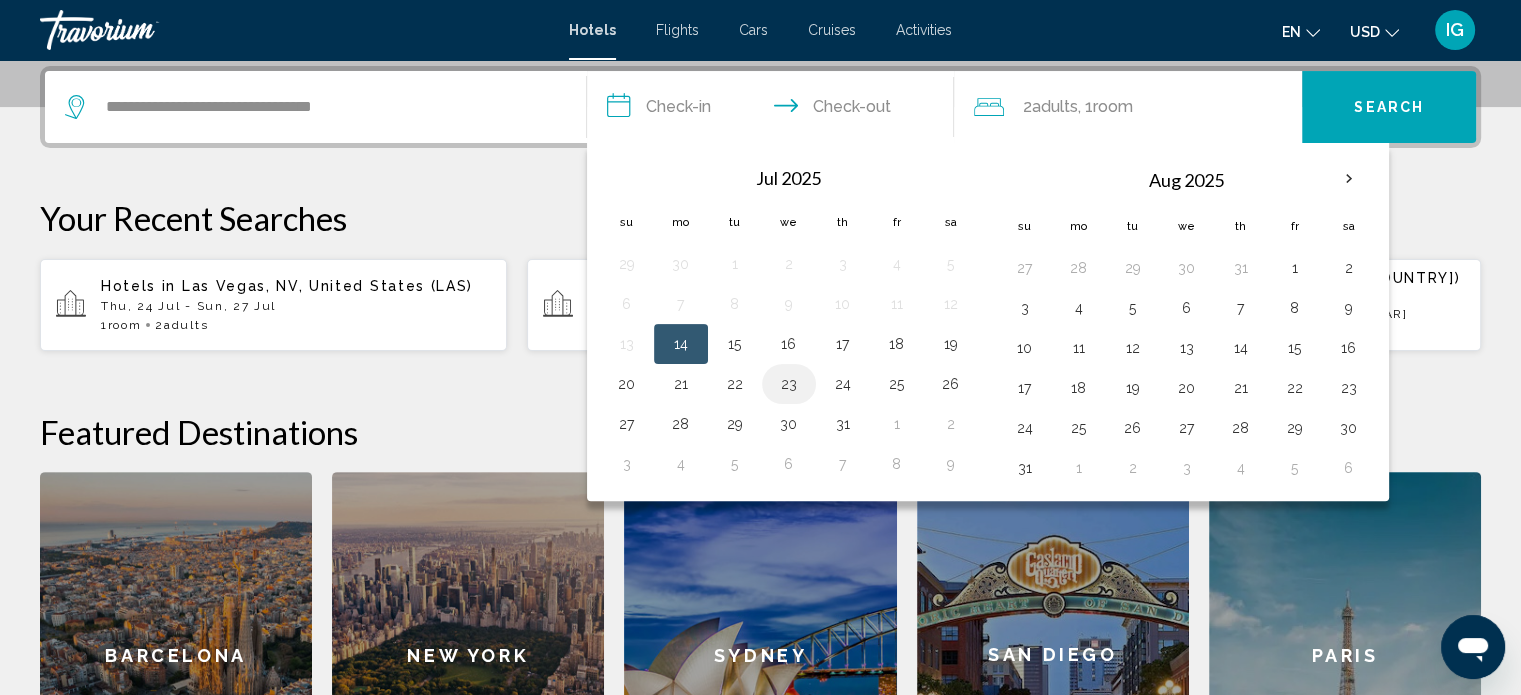 click on "23" at bounding box center (789, 384) 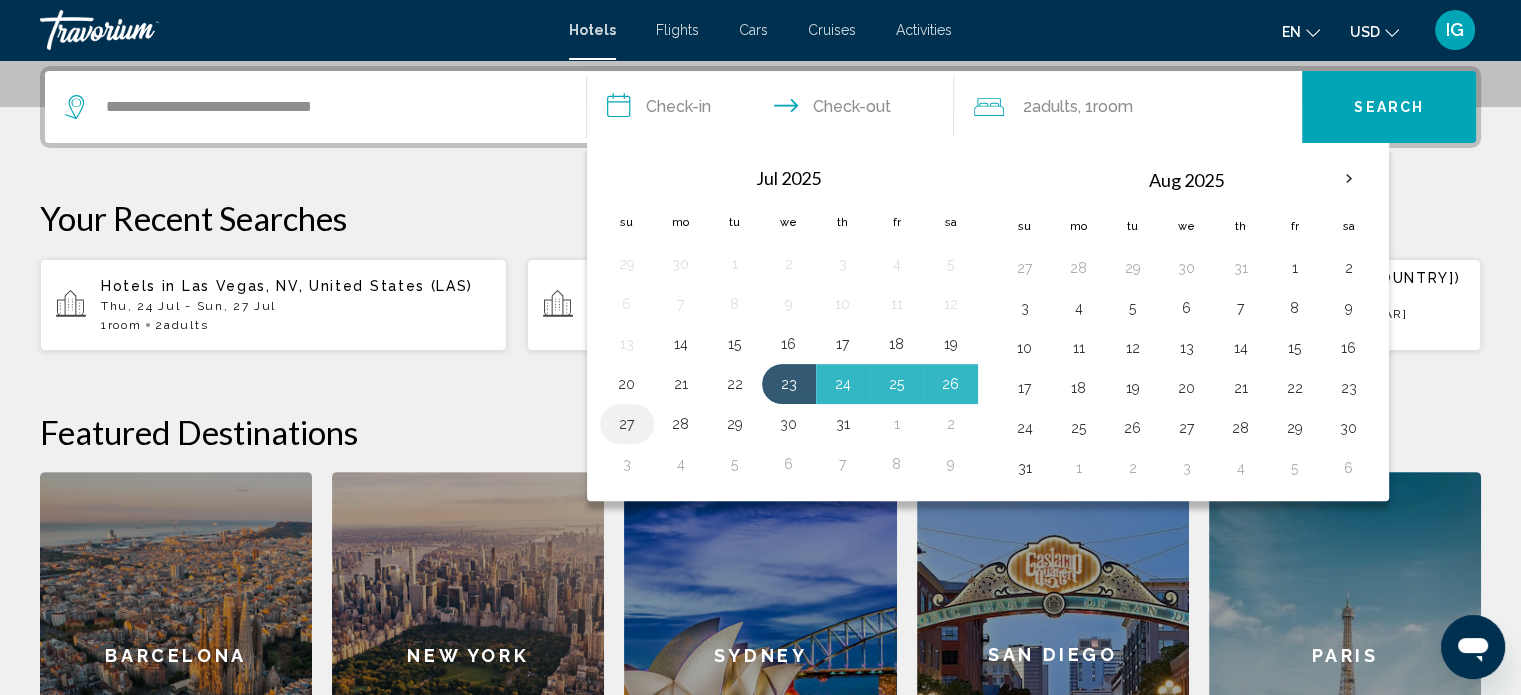 click on "27" at bounding box center [627, 424] 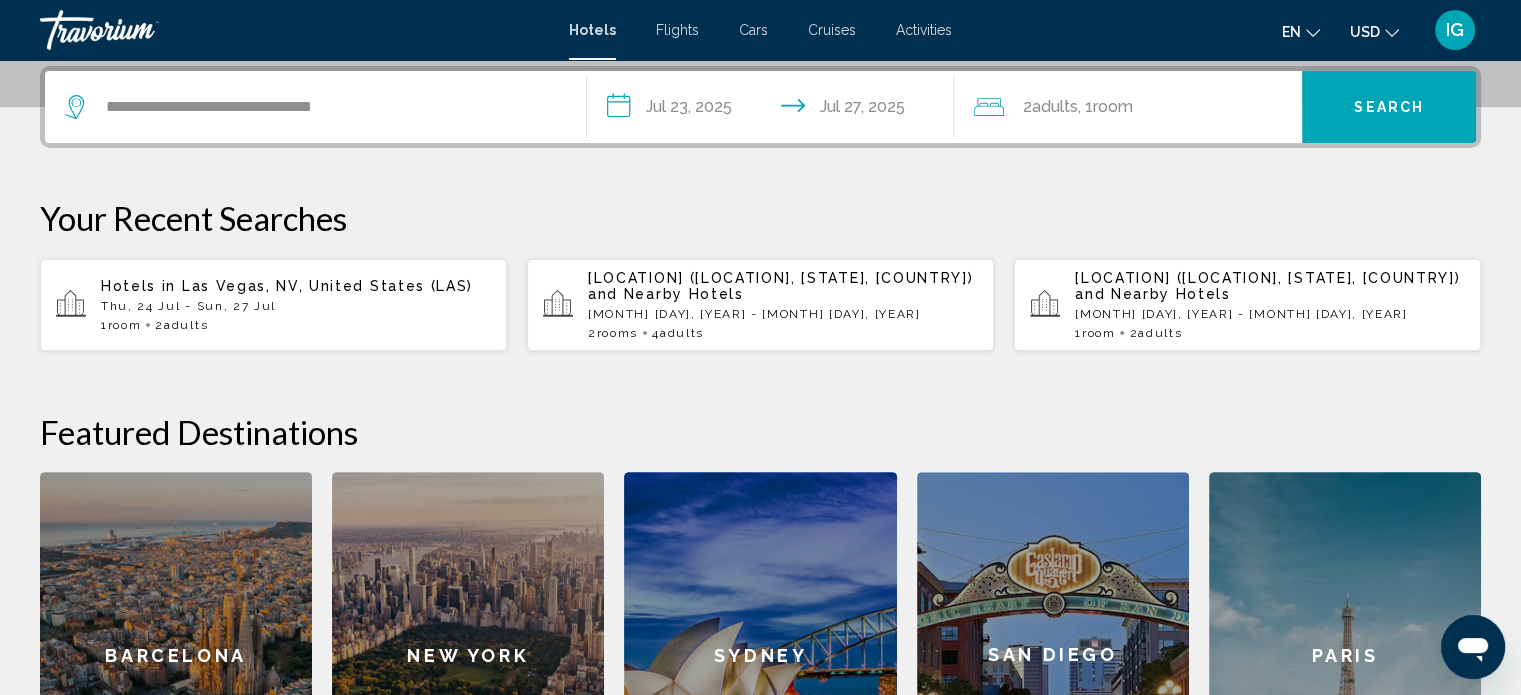 click on "Adults" 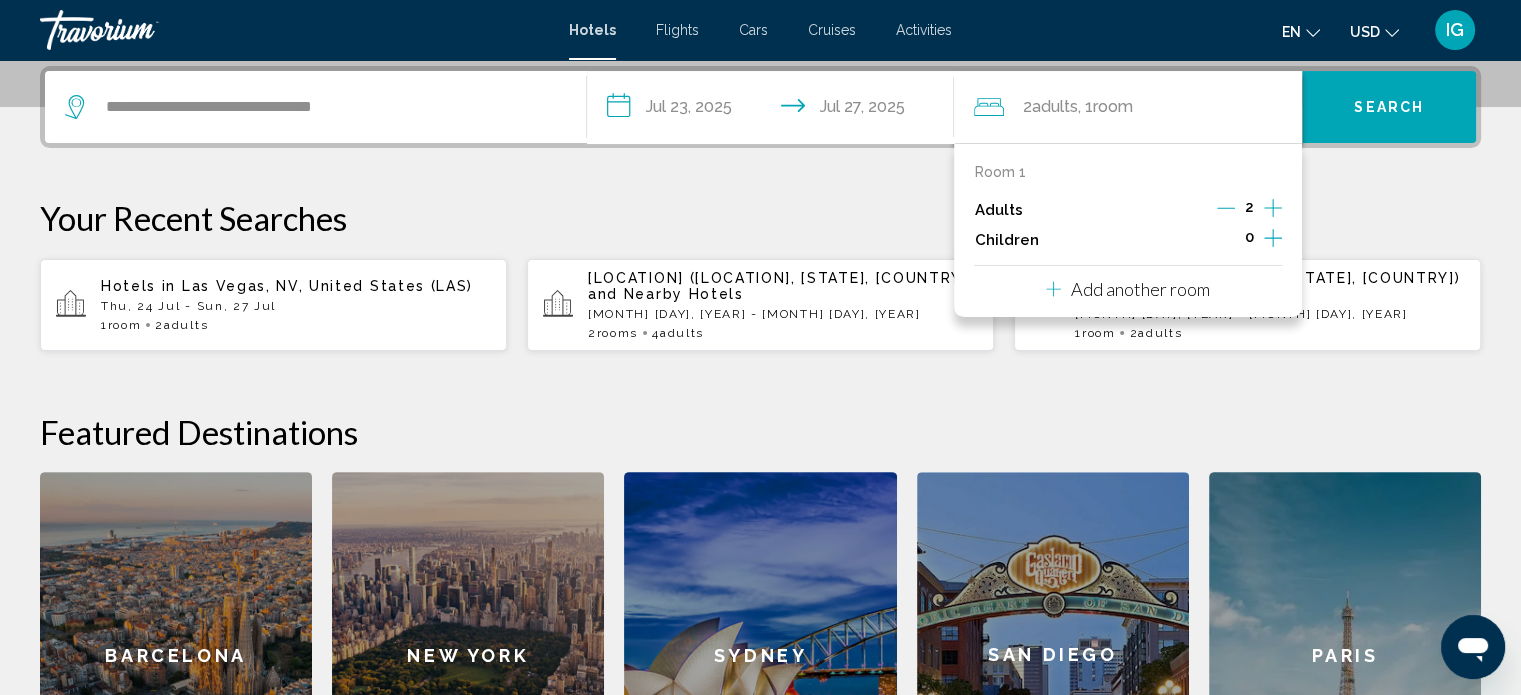 click on "Search" at bounding box center [1389, 108] 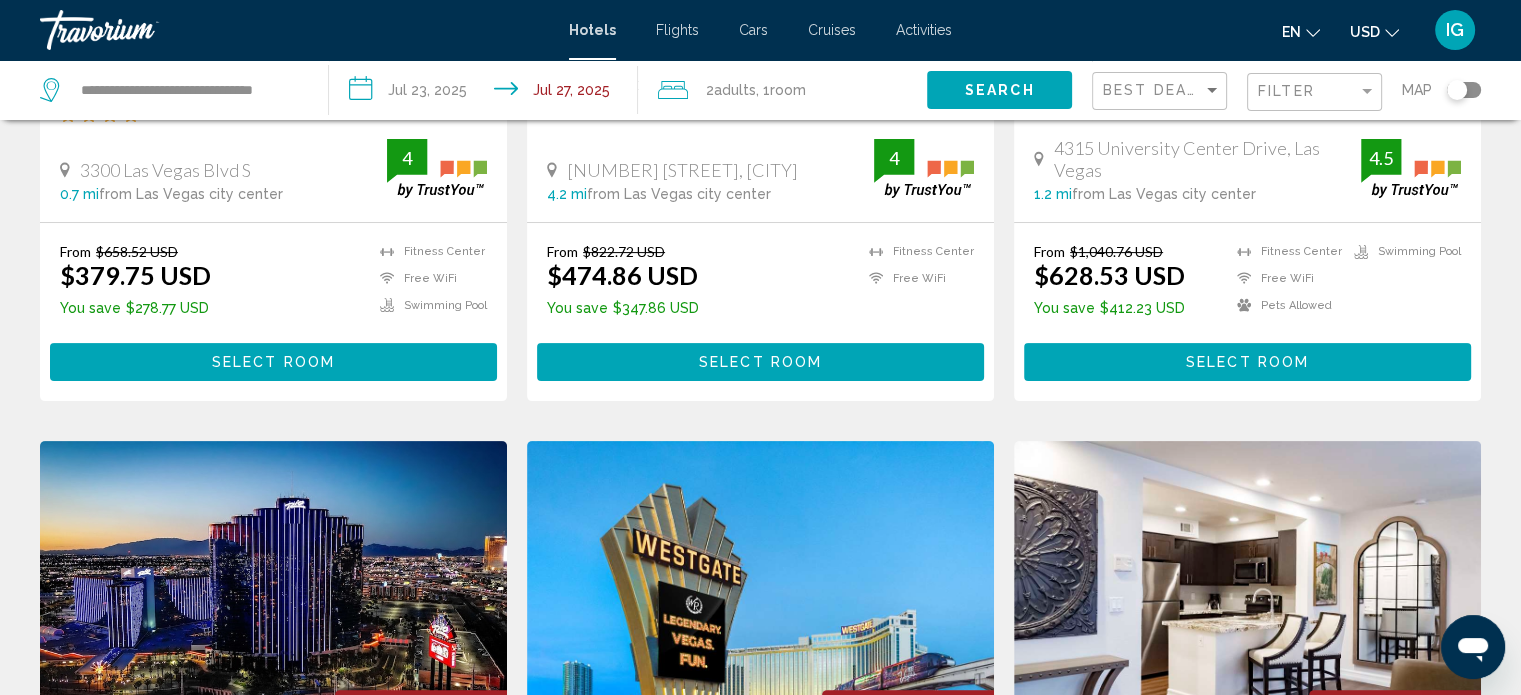 scroll, scrollTop: 0, scrollLeft: 0, axis: both 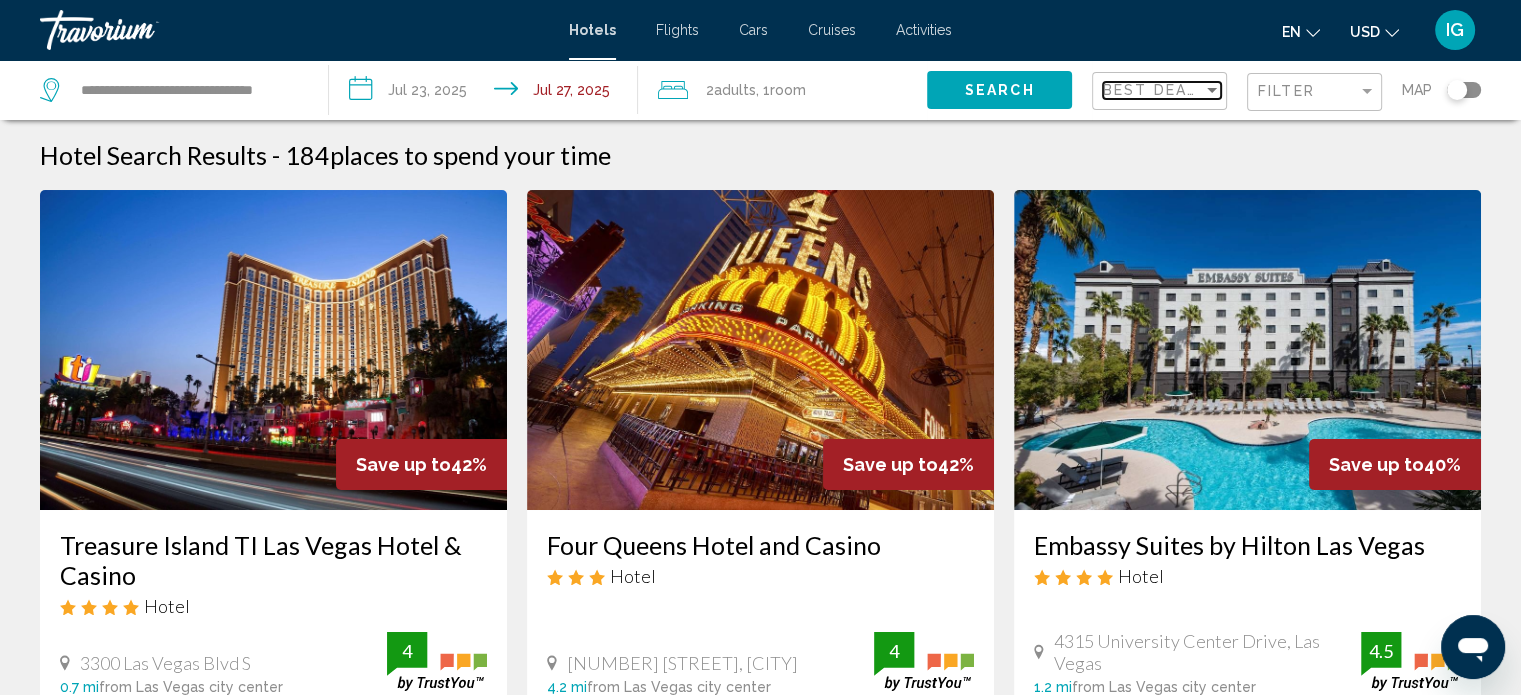 click on "Best Deals" at bounding box center [1155, 90] 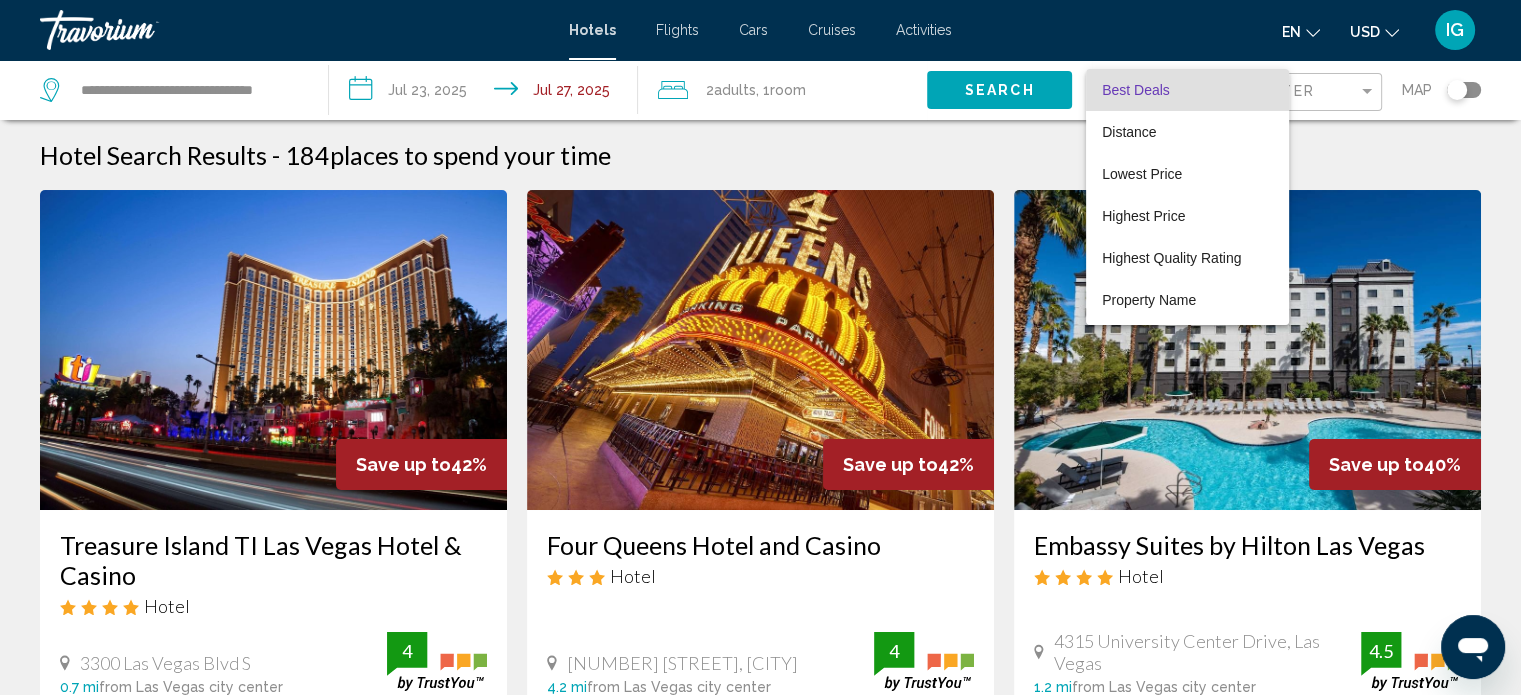 click at bounding box center [760, 347] 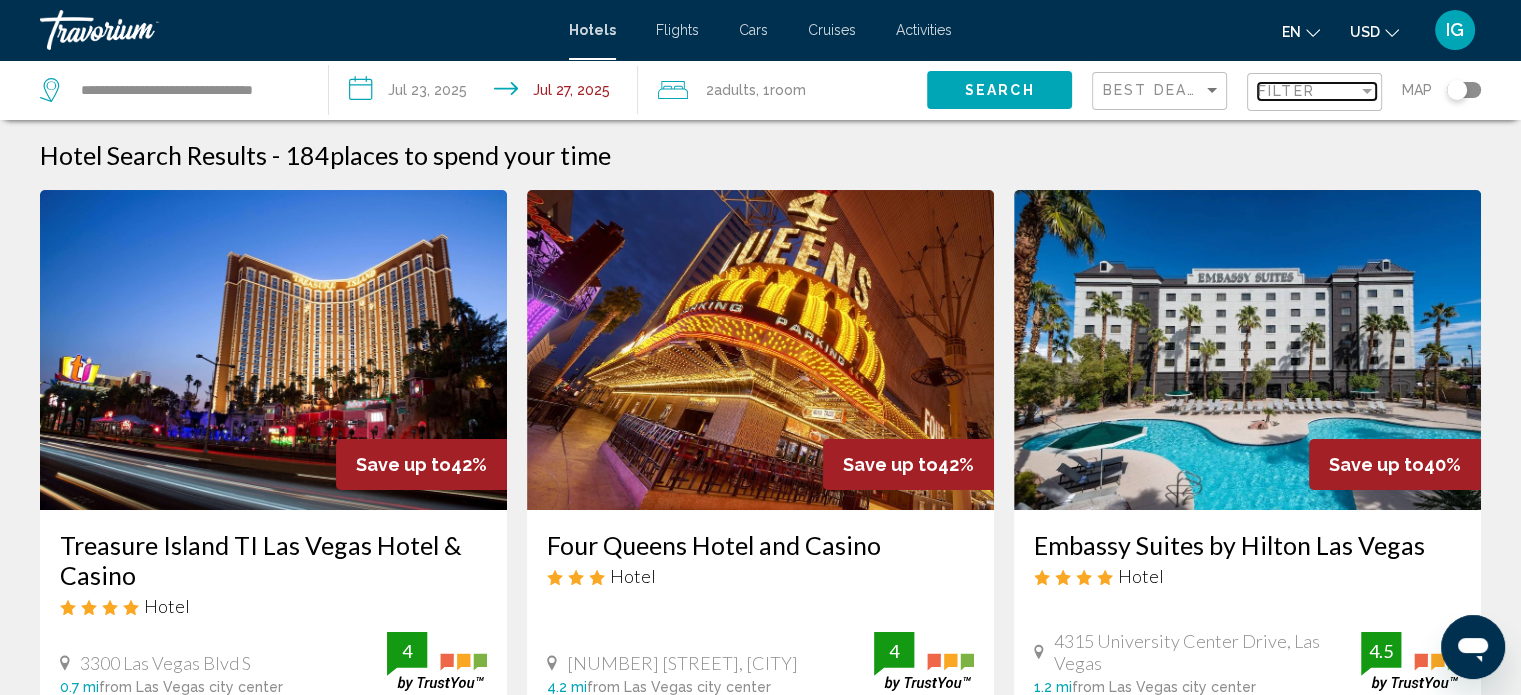 click on "Filter" at bounding box center [1308, 91] 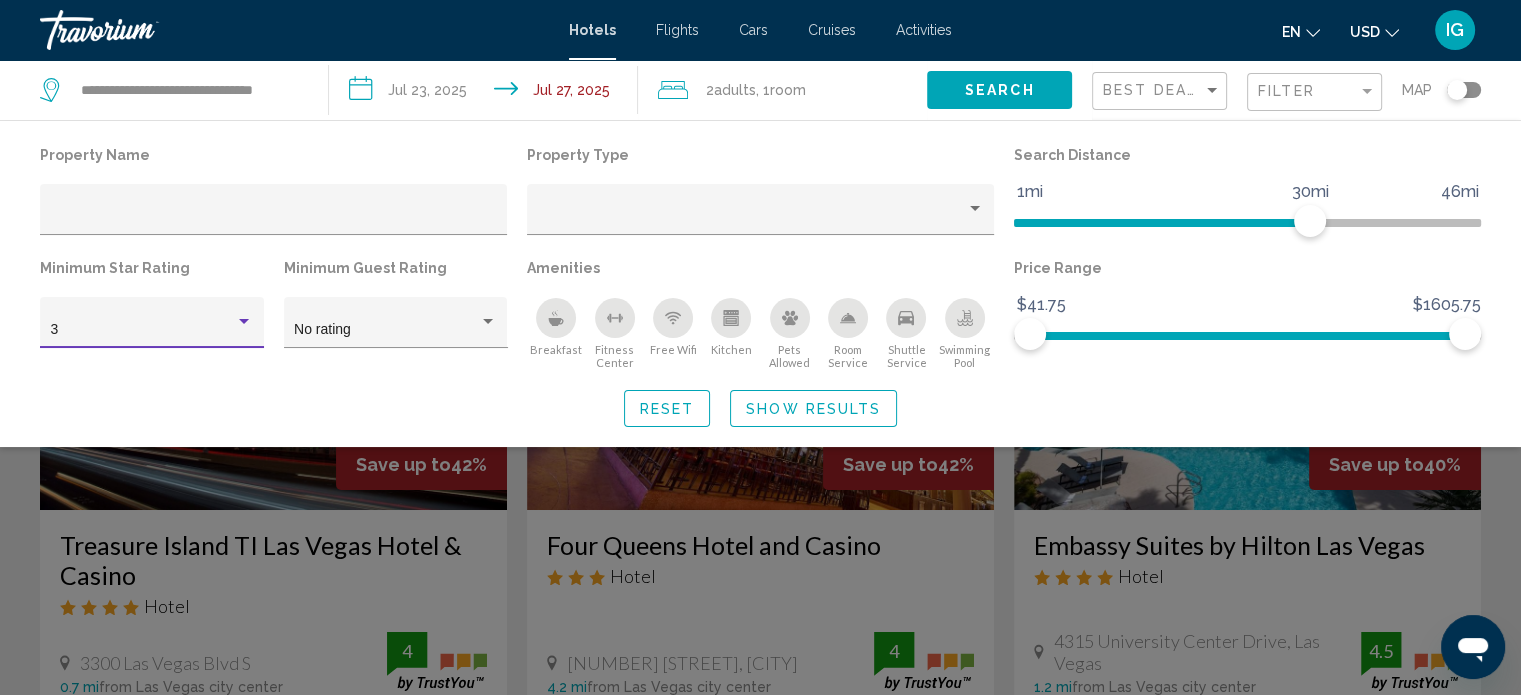 click on "3" at bounding box center (143, 330) 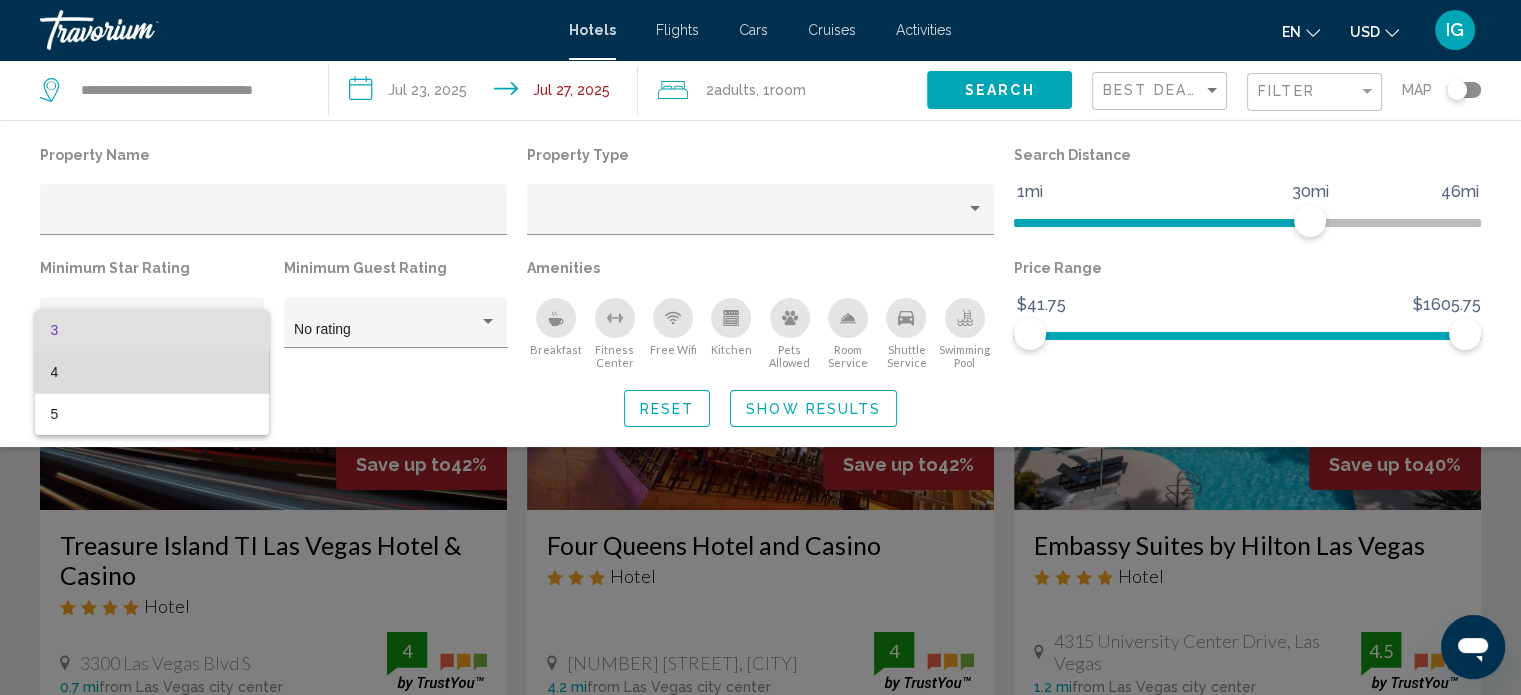 click on "4" at bounding box center [152, 372] 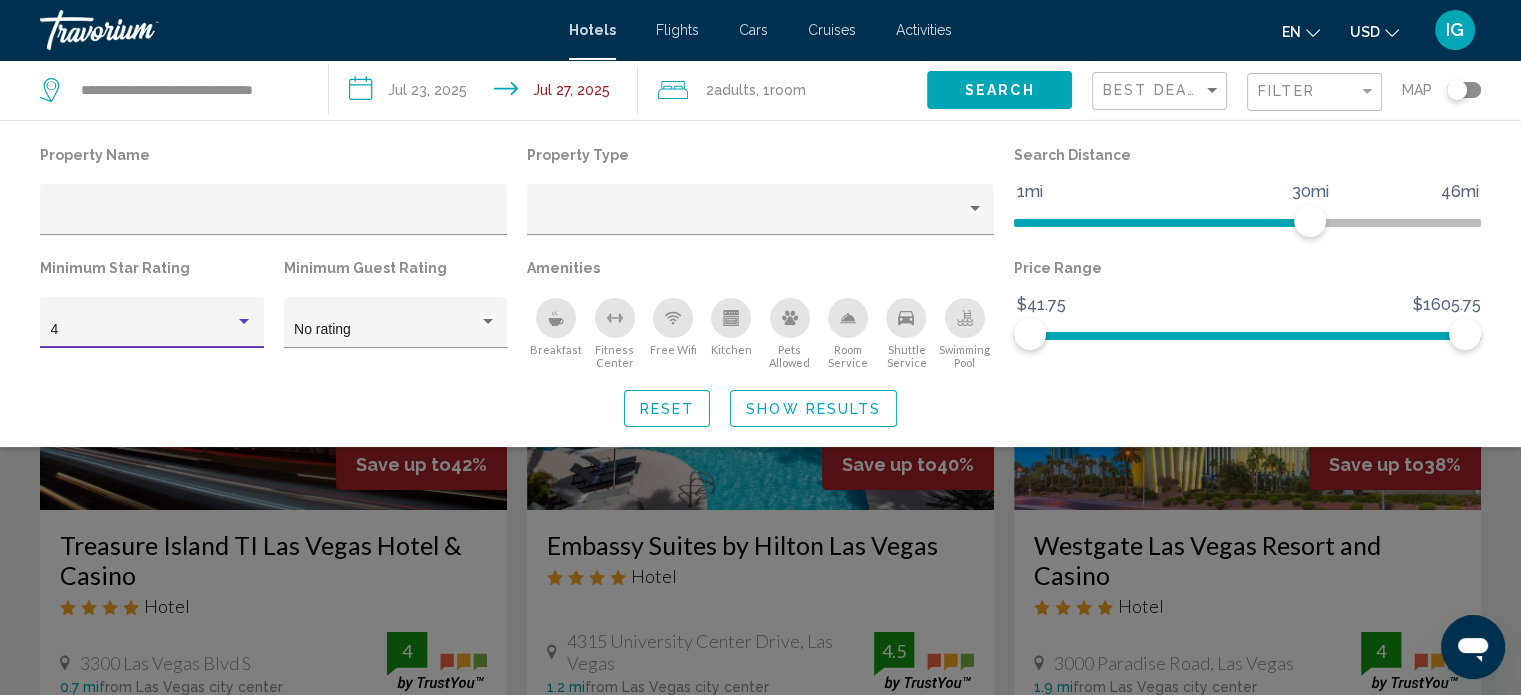 click on "Search" 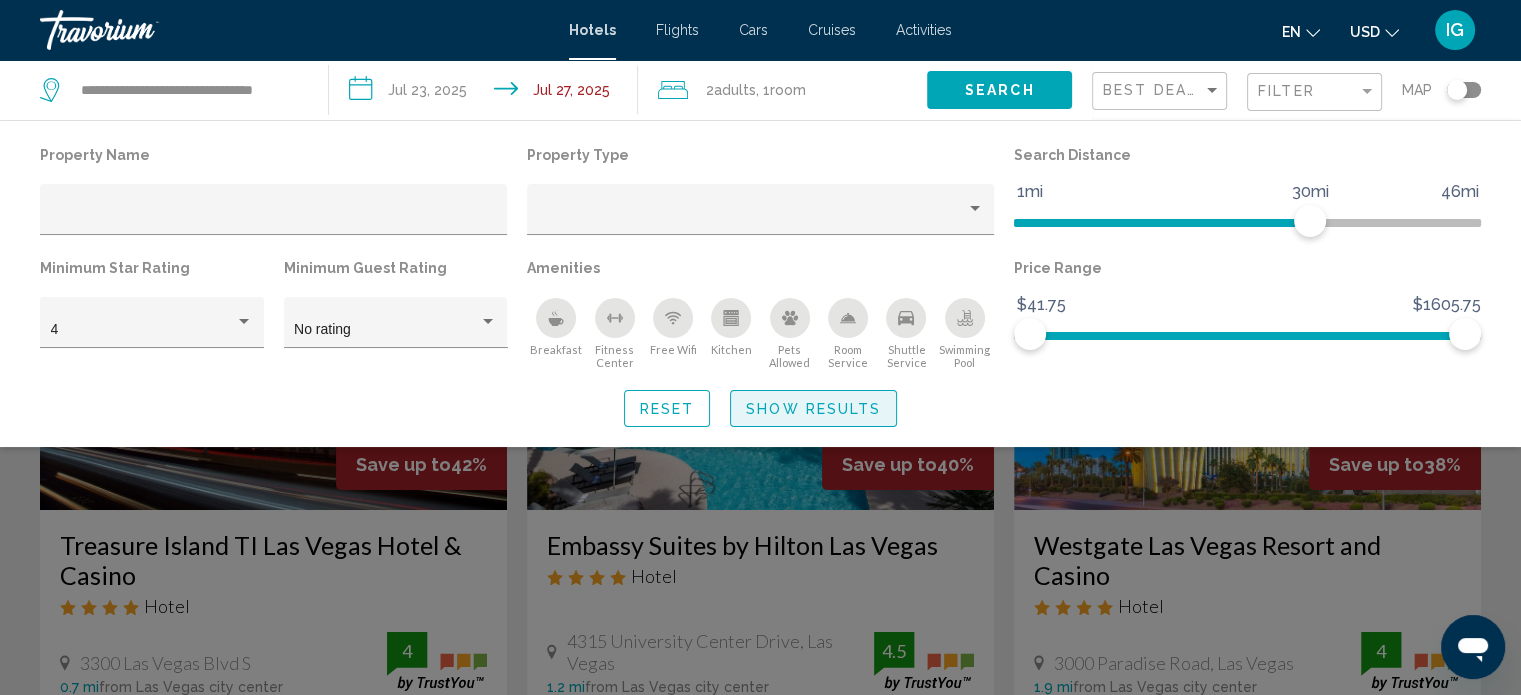 click on "Show Results" 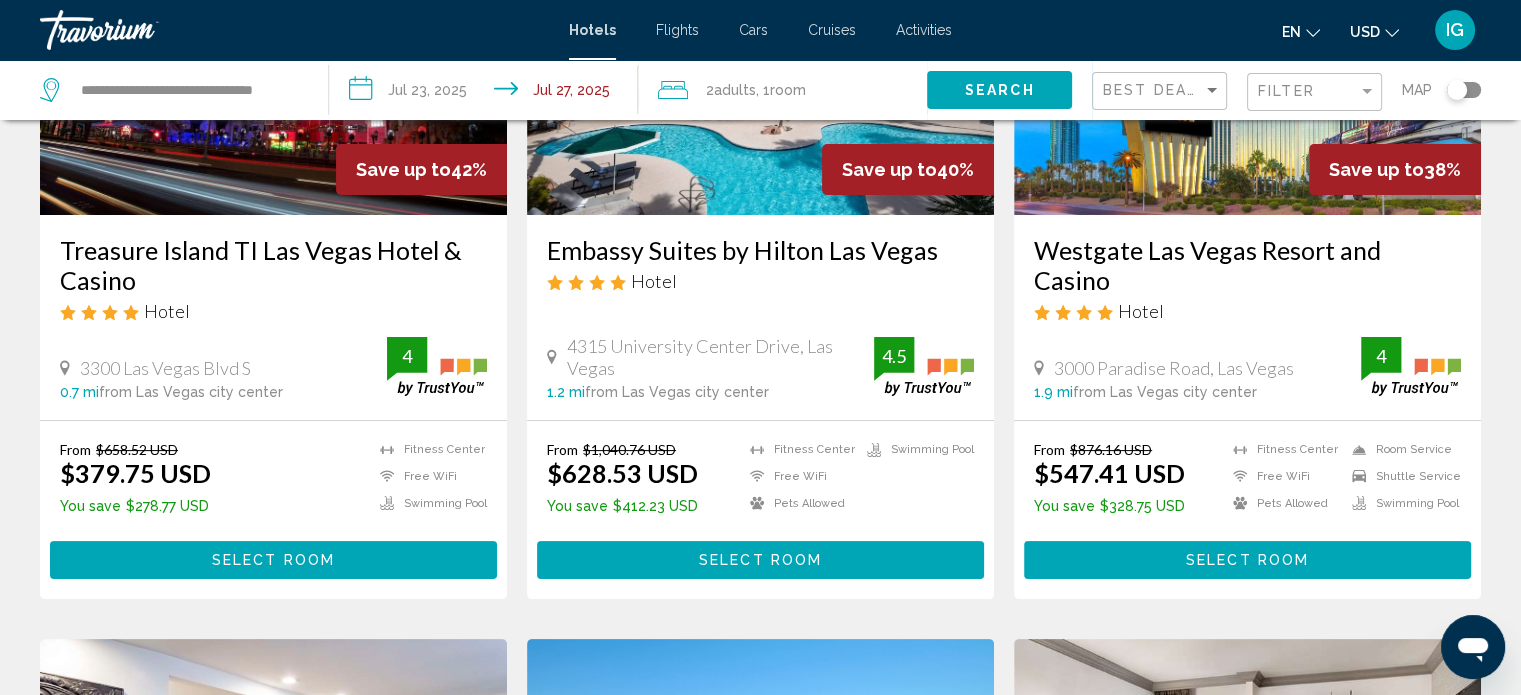 scroll, scrollTop: 292, scrollLeft: 0, axis: vertical 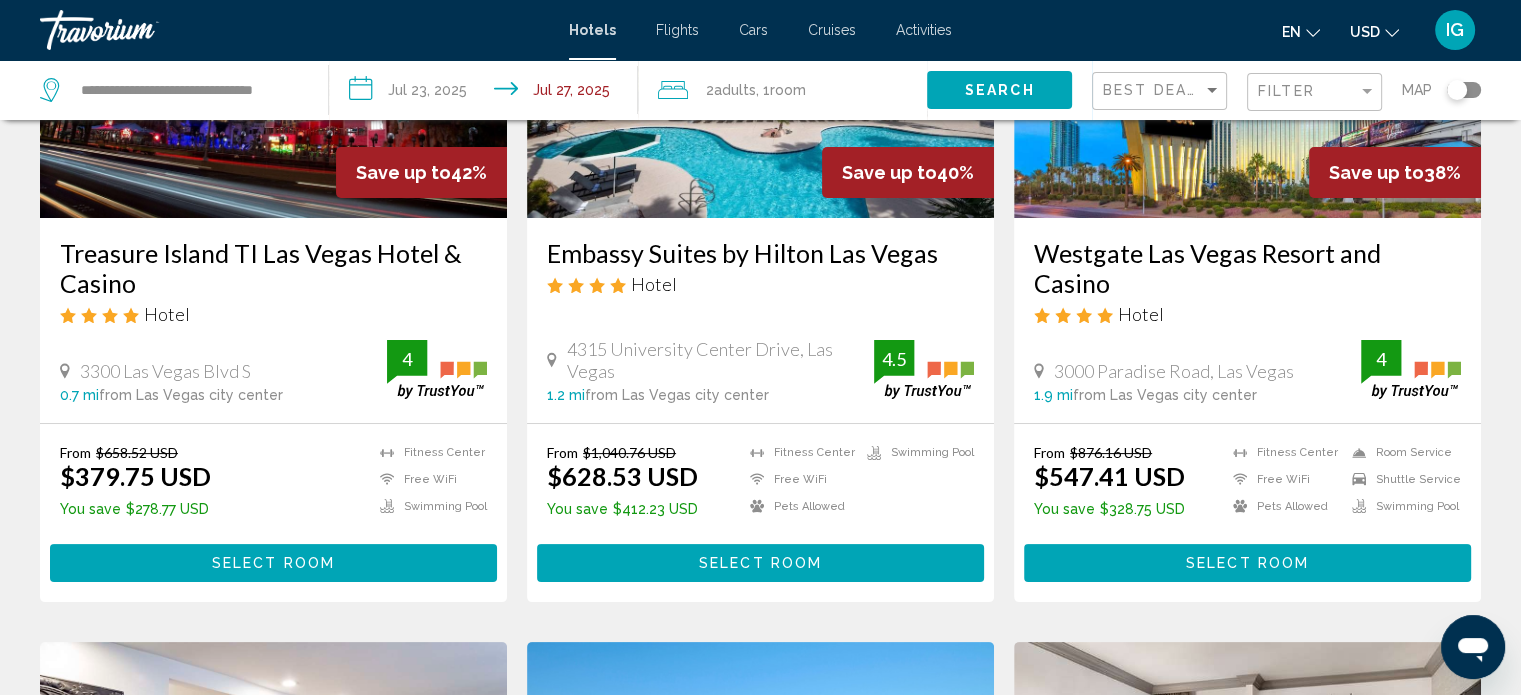 click on "Select Room" at bounding box center (1247, 562) 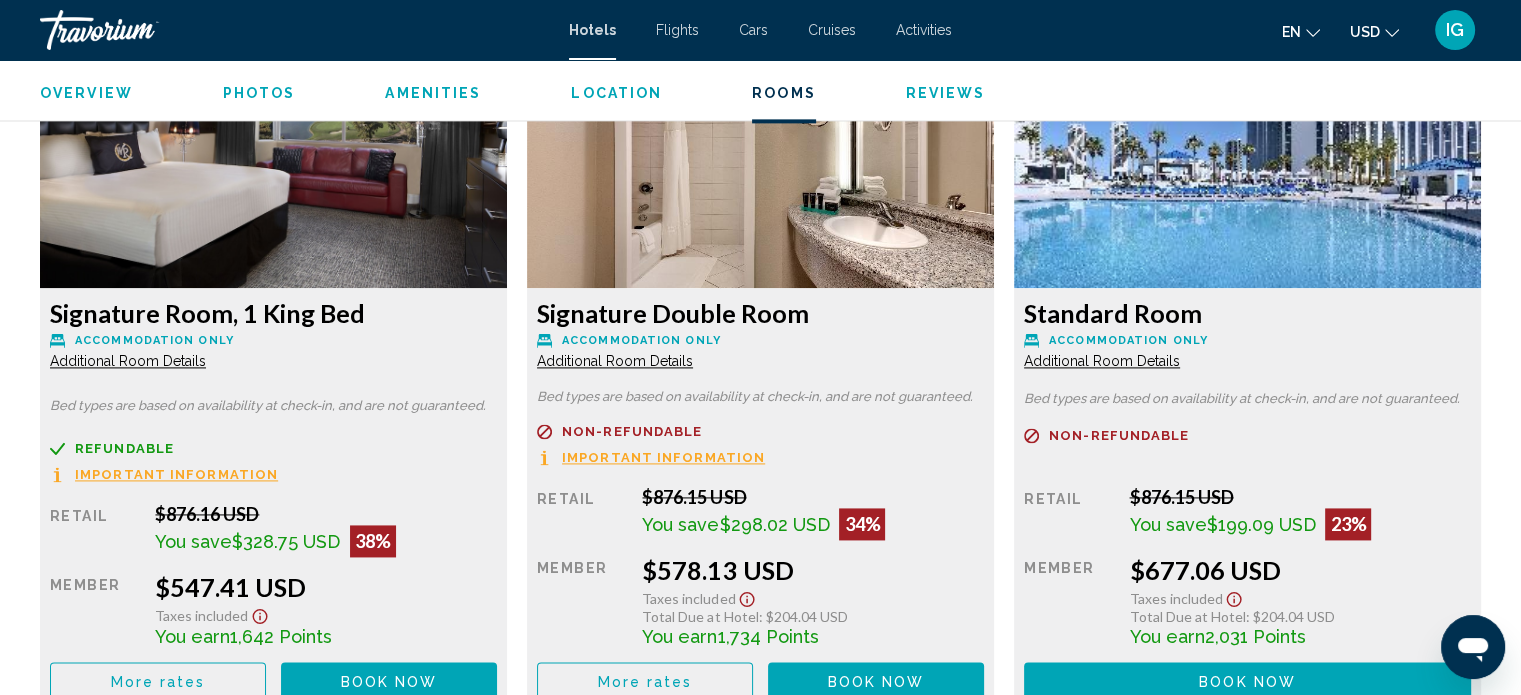 scroll, scrollTop: 2612, scrollLeft: 0, axis: vertical 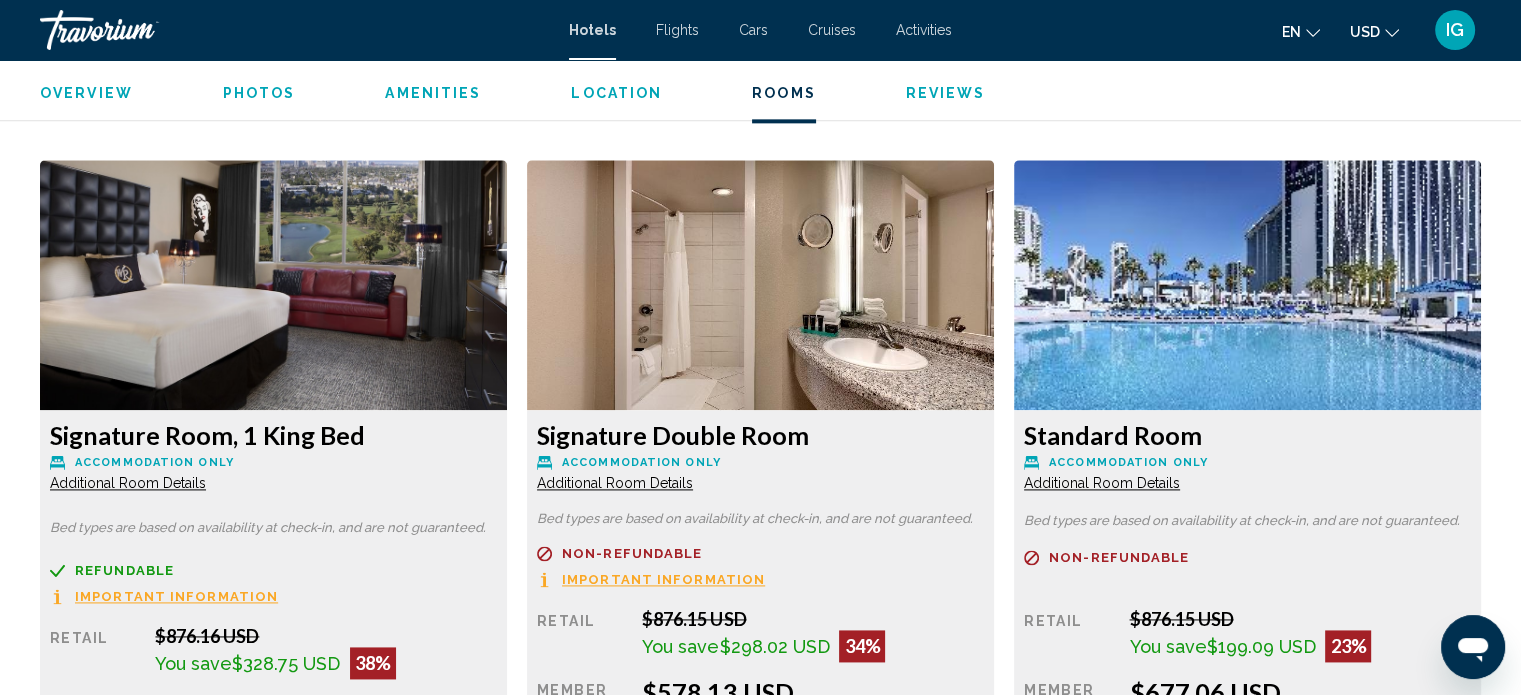click on "Additional Room Details" at bounding box center (128, 483) 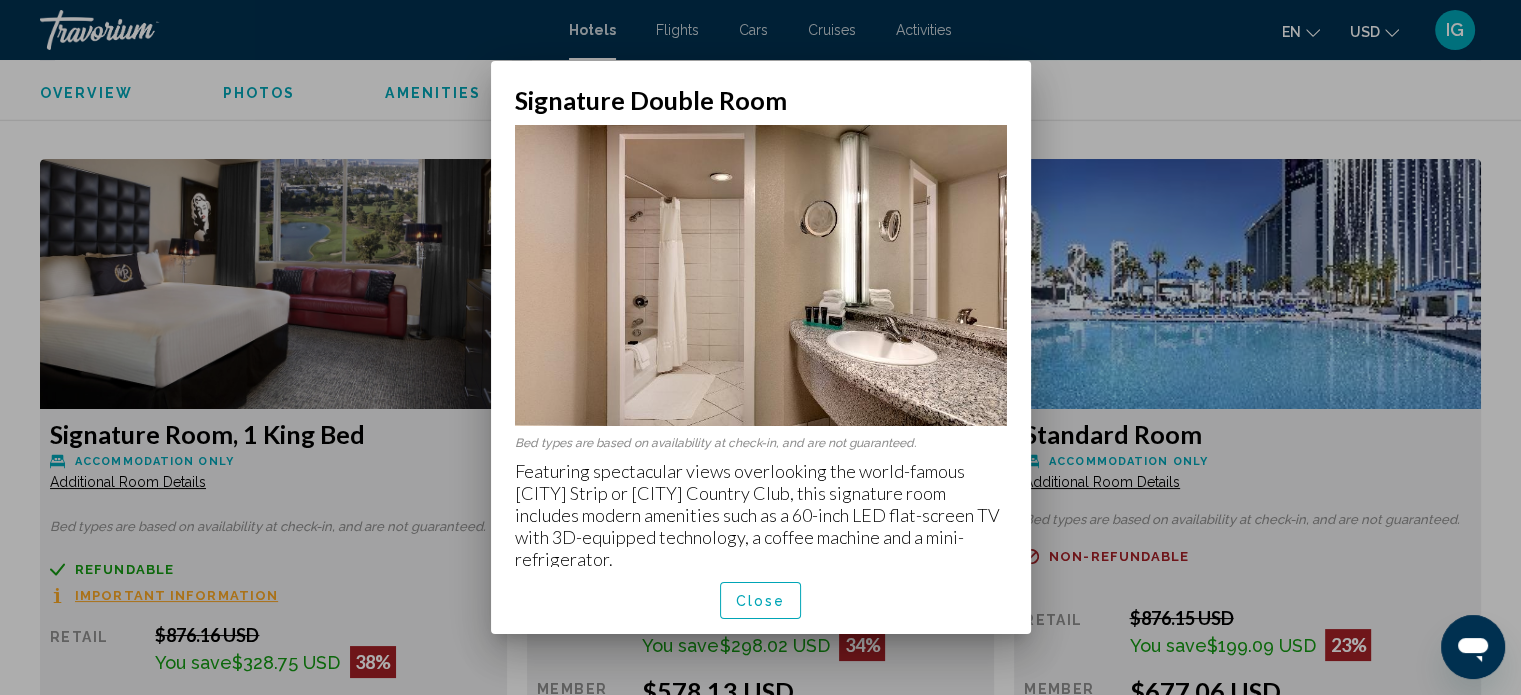 click at bounding box center (760, 347) 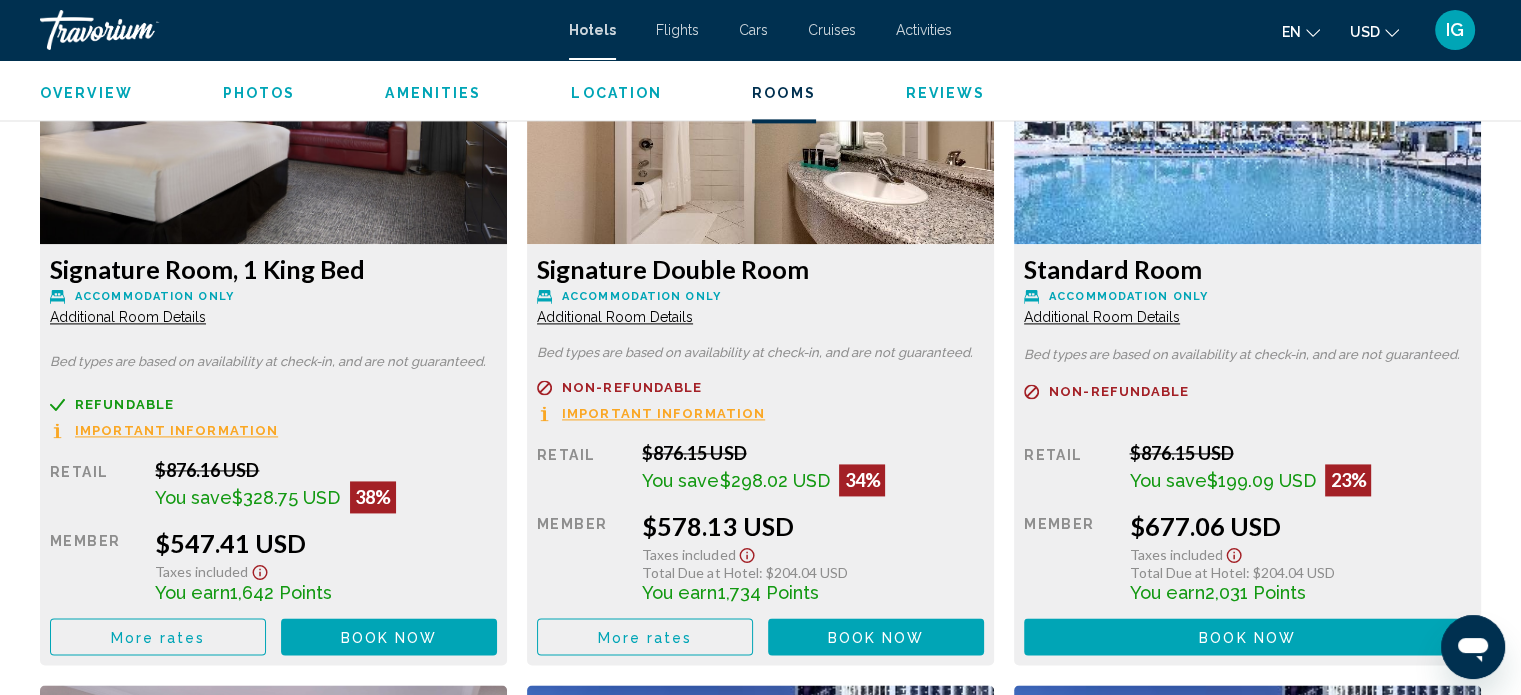 scroll, scrollTop: 2812, scrollLeft: 0, axis: vertical 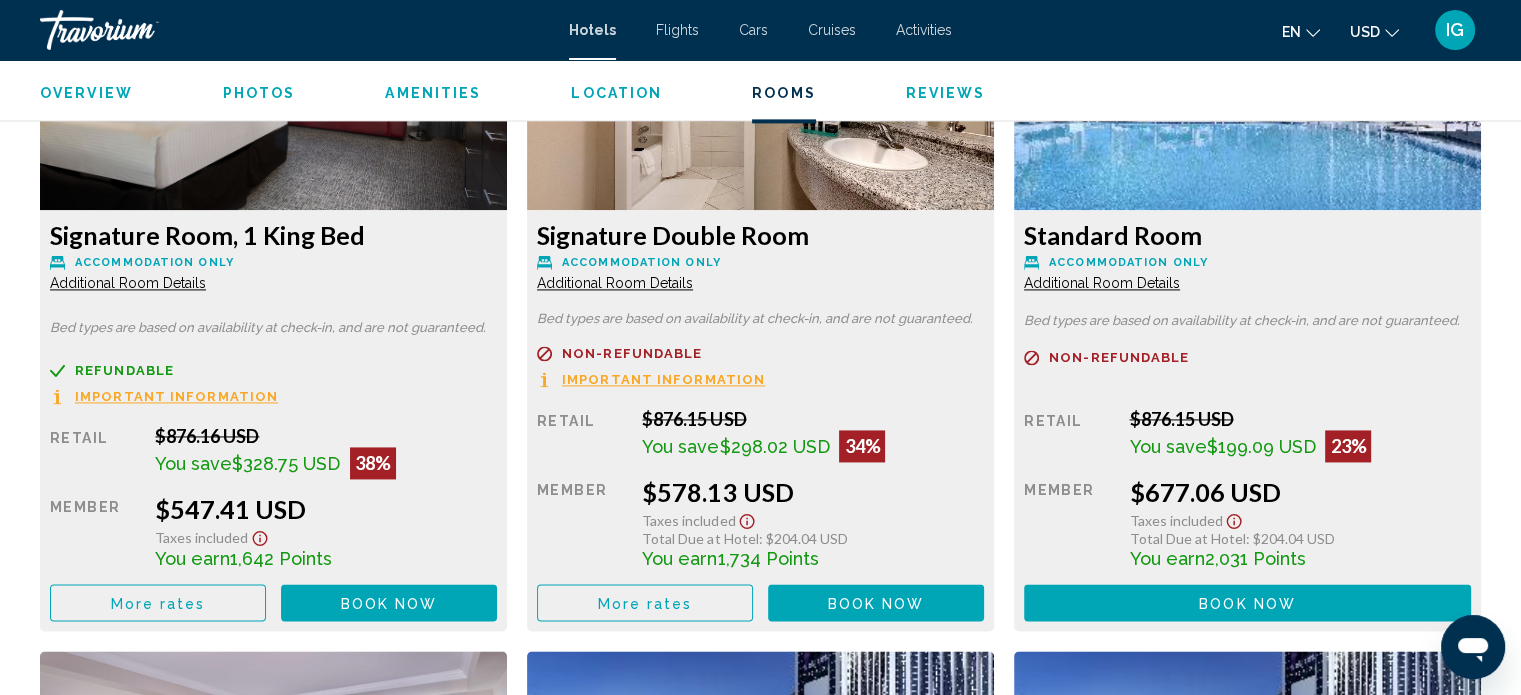 click on "Book now" at bounding box center (389, 603) 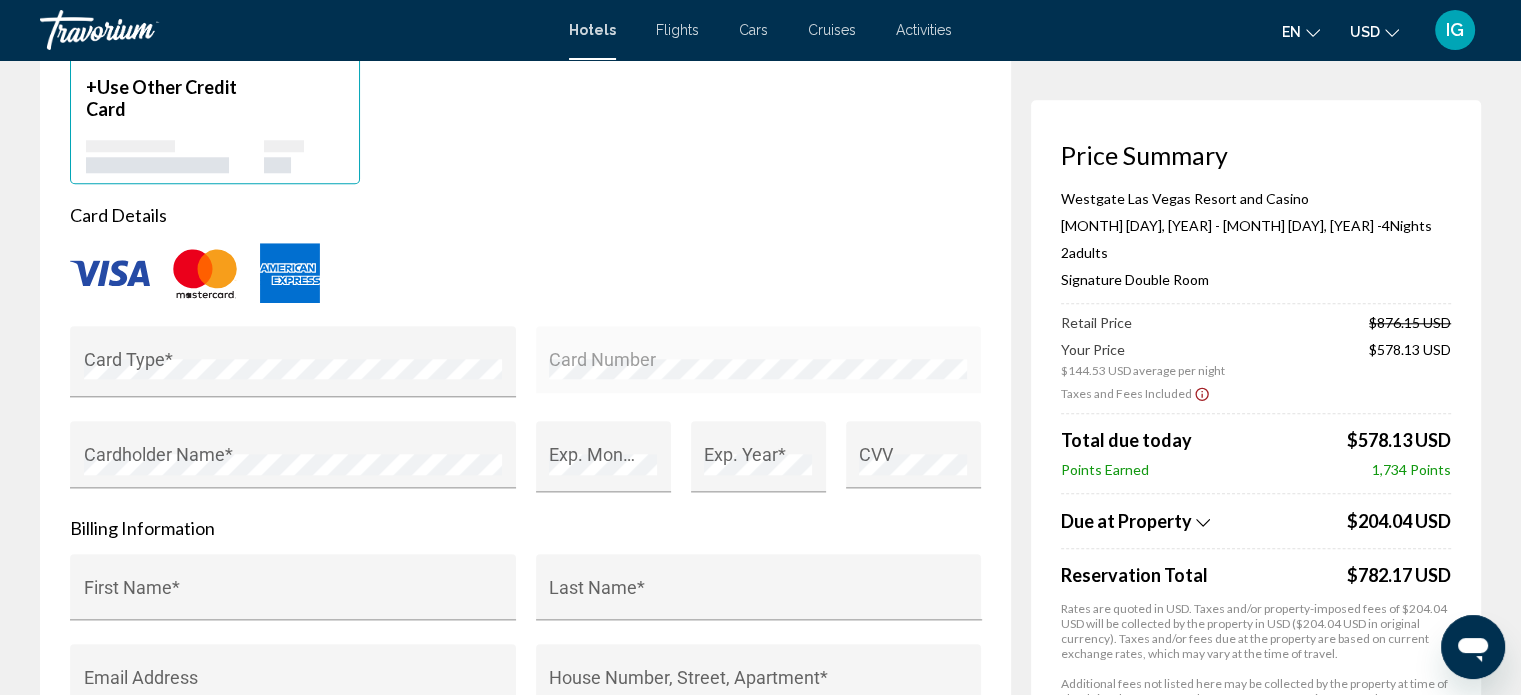 scroll, scrollTop: 2000, scrollLeft: 0, axis: vertical 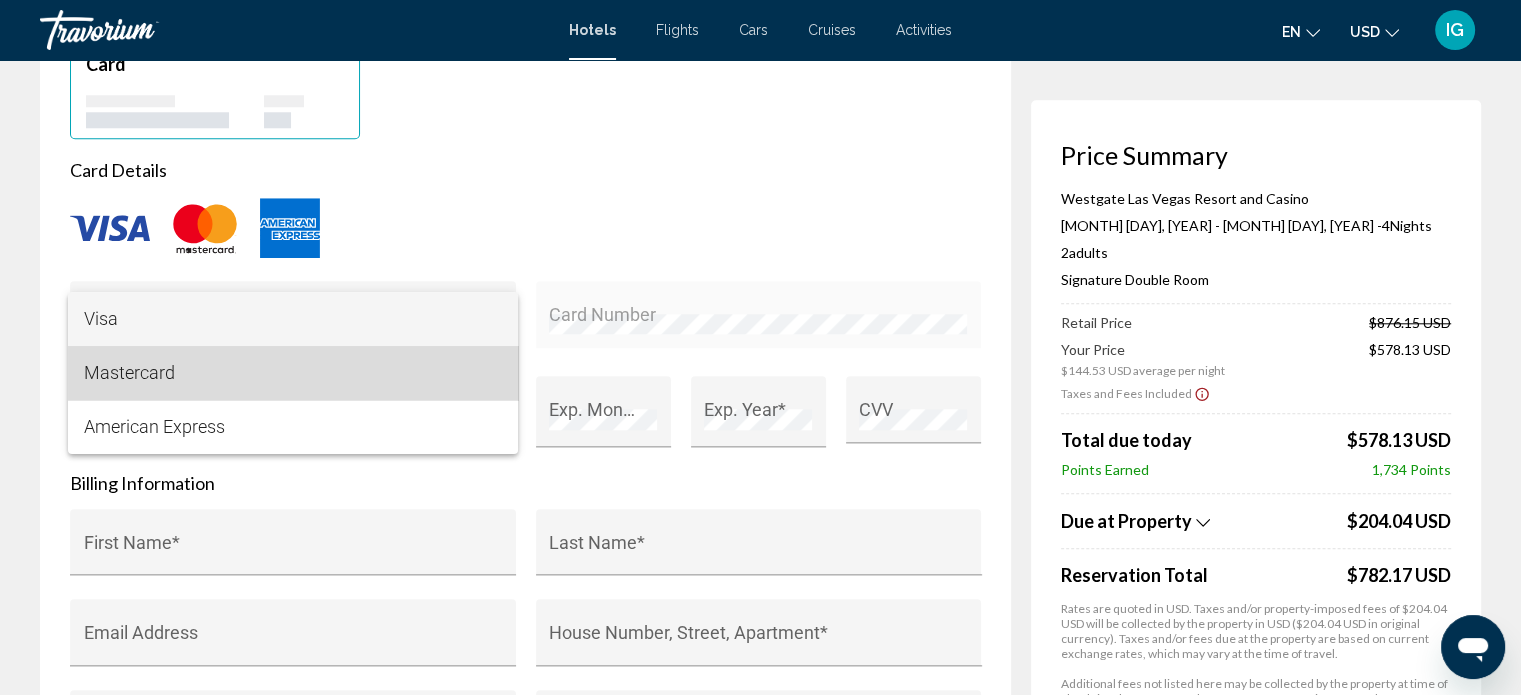 click on "Mastercard" at bounding box center [293, 373] 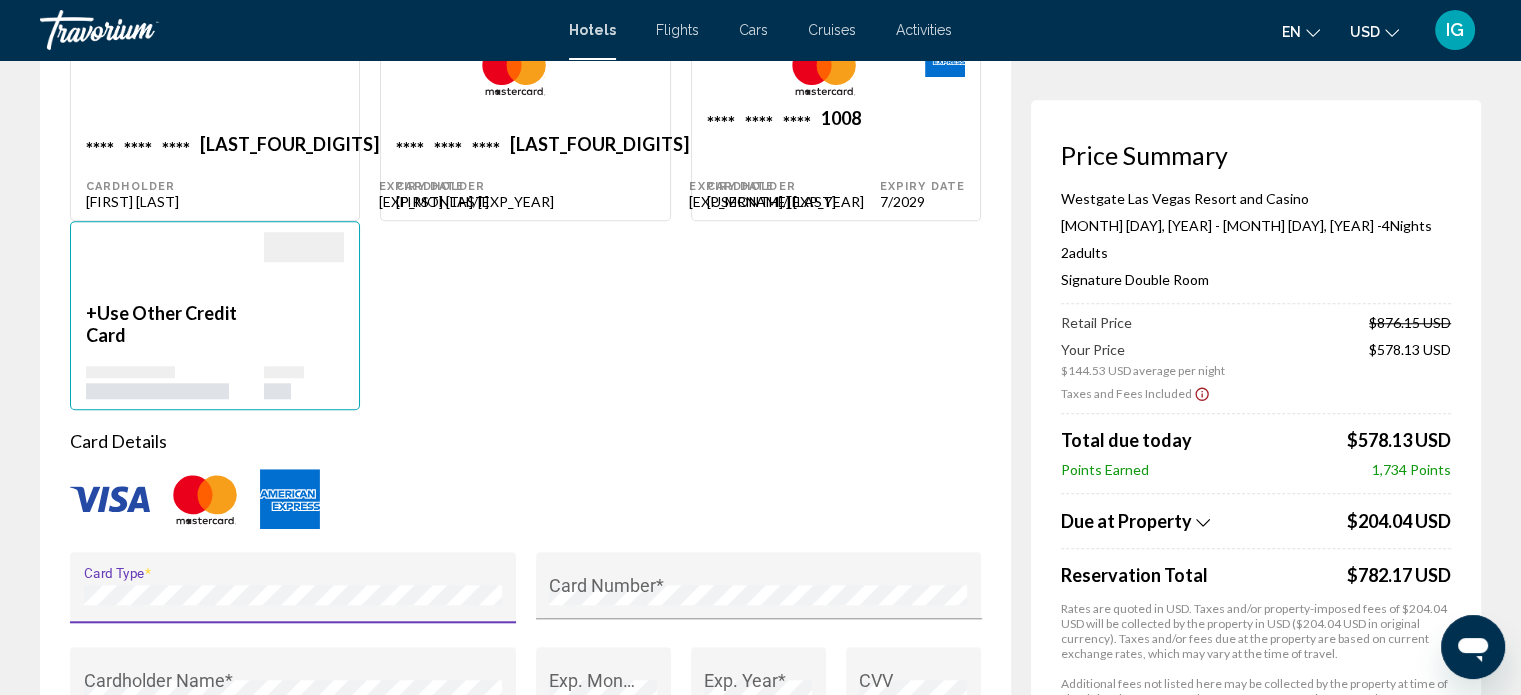 scroll, scrollTop: 1700, scrollLeft: 0, axis: vertical 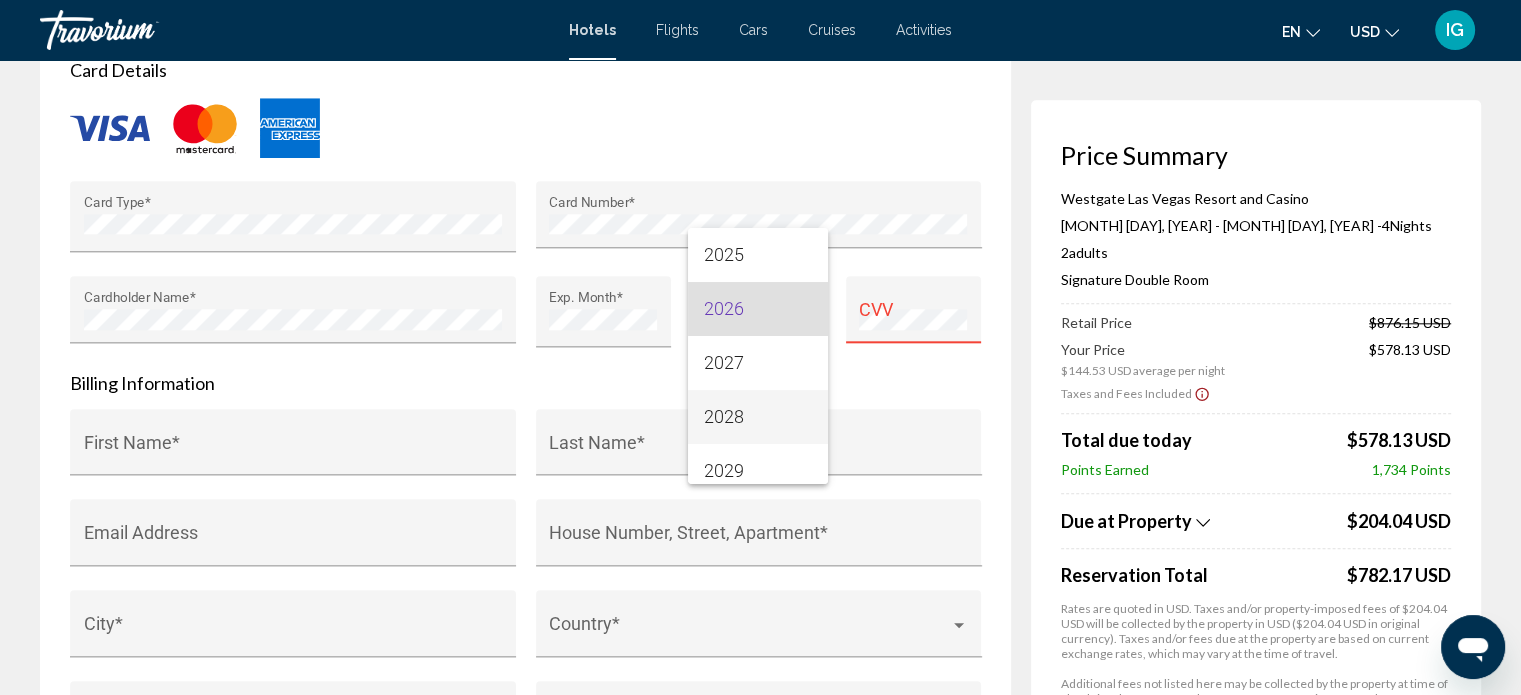 click on "2028" at bounding box center [758, 417] 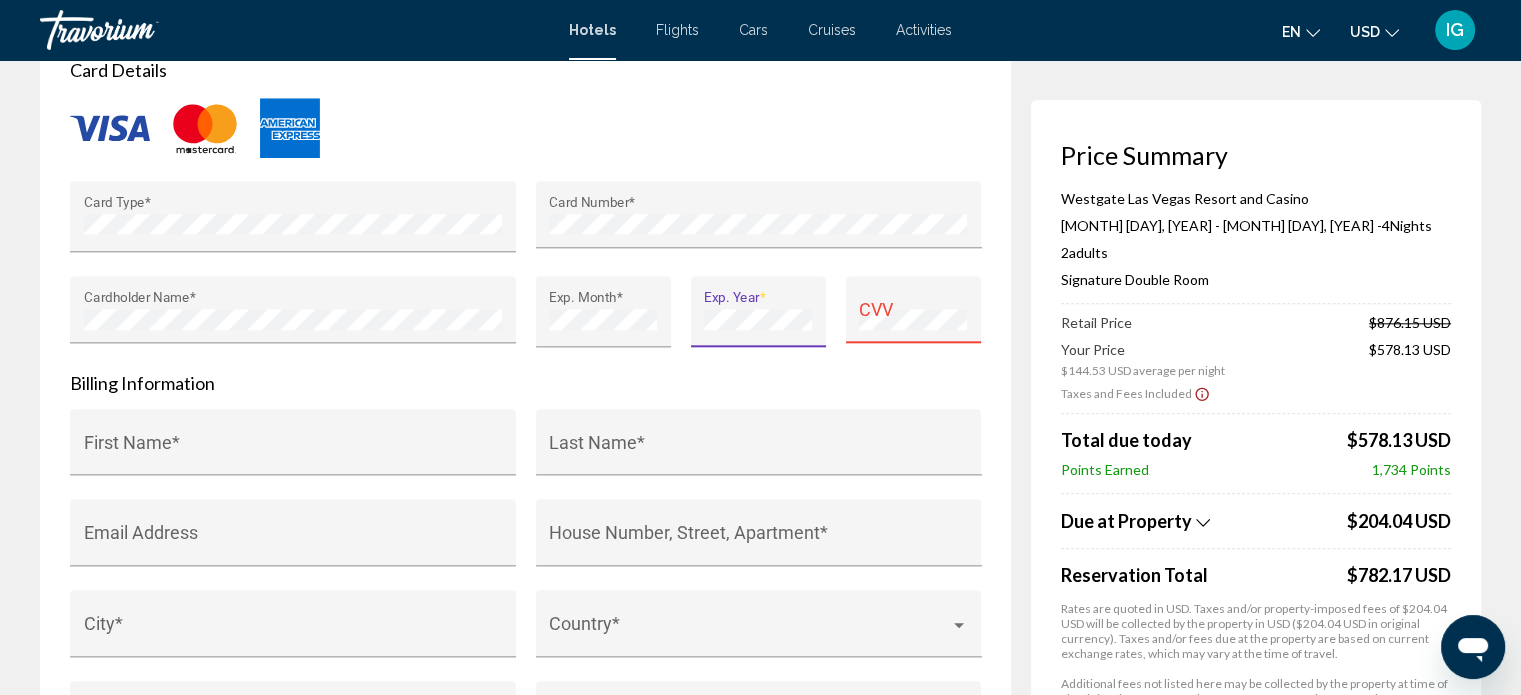 click on "CVV" at bounding box center [913, 316] 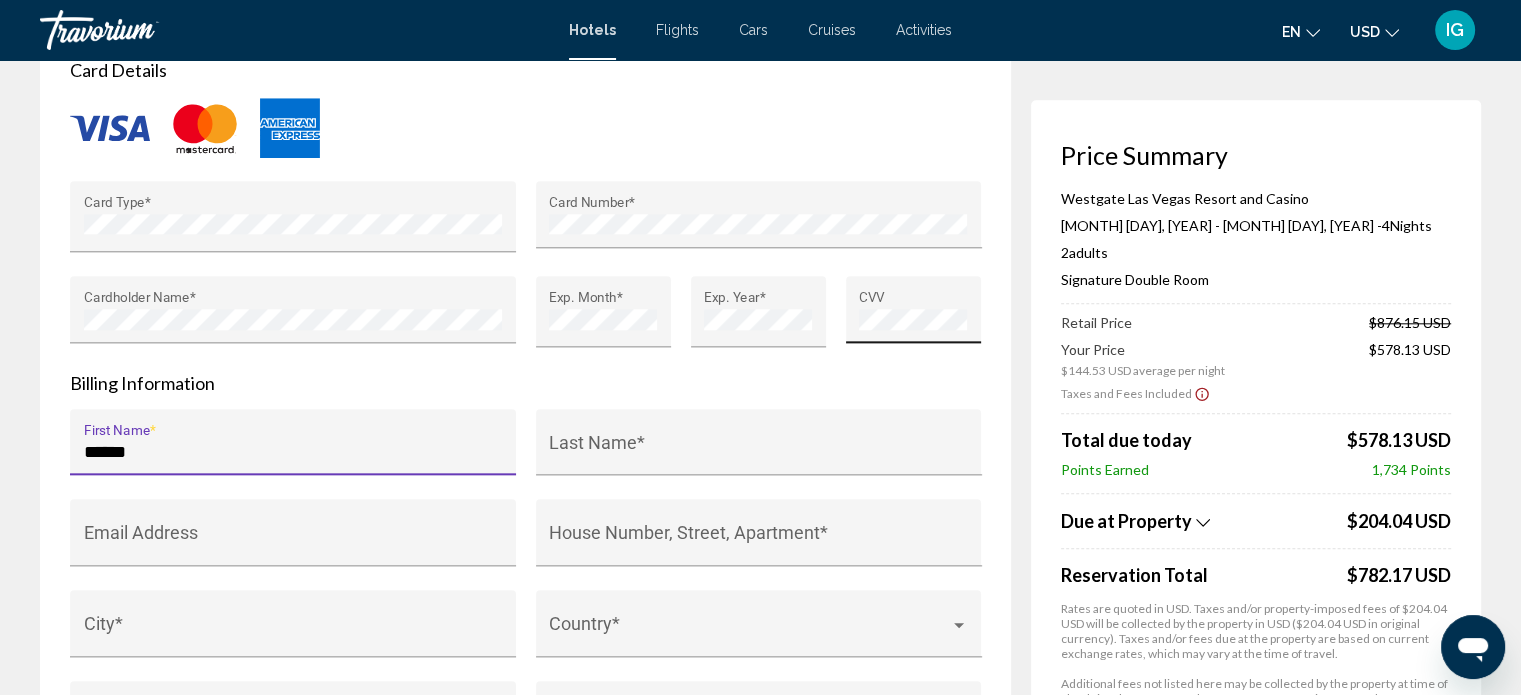 type on "******" 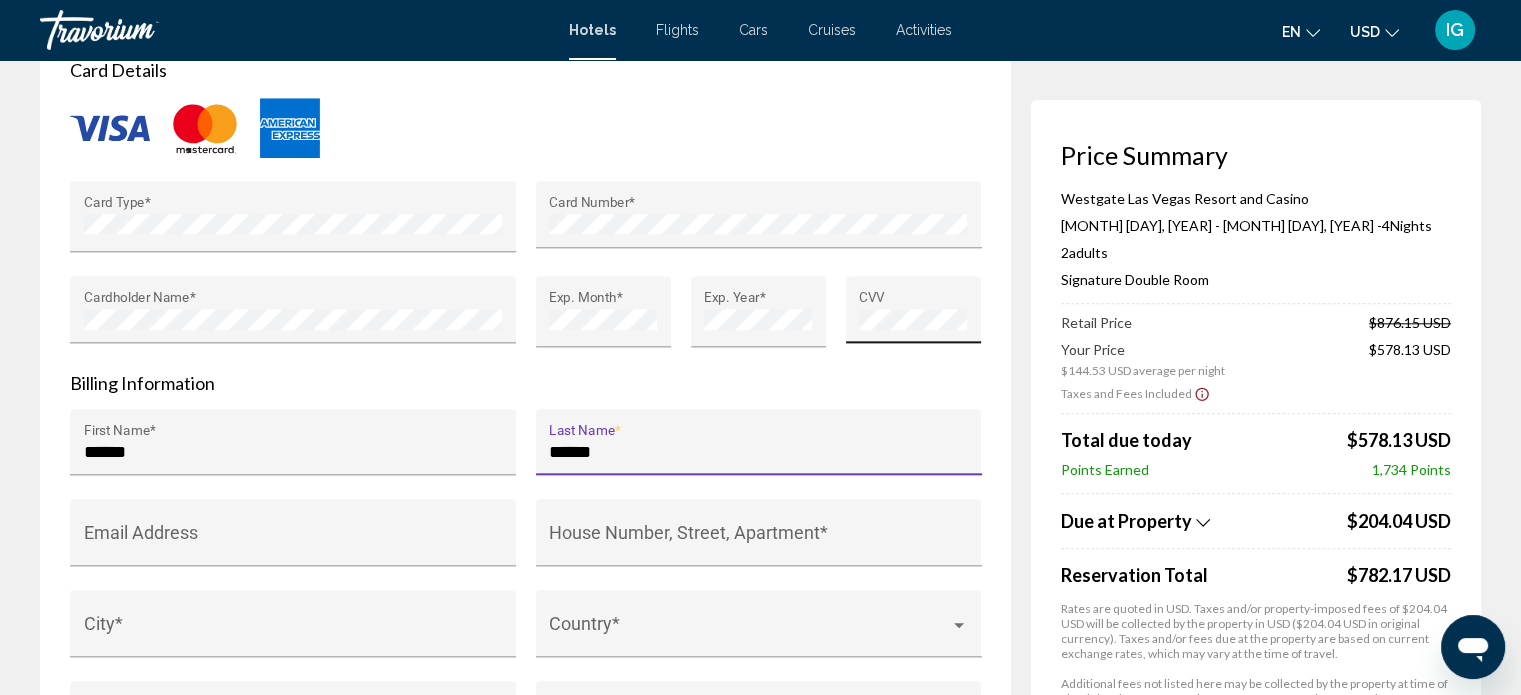 type on "******" 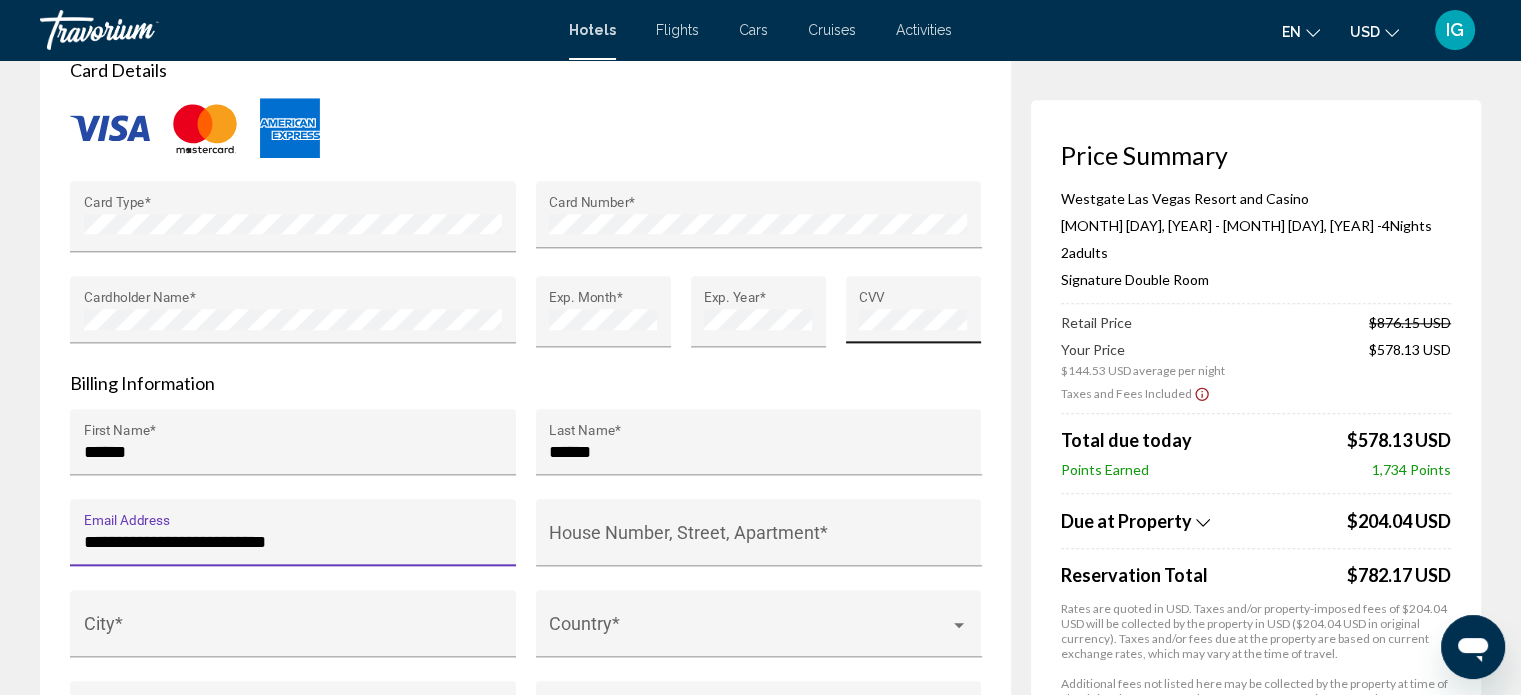 type on "**********" 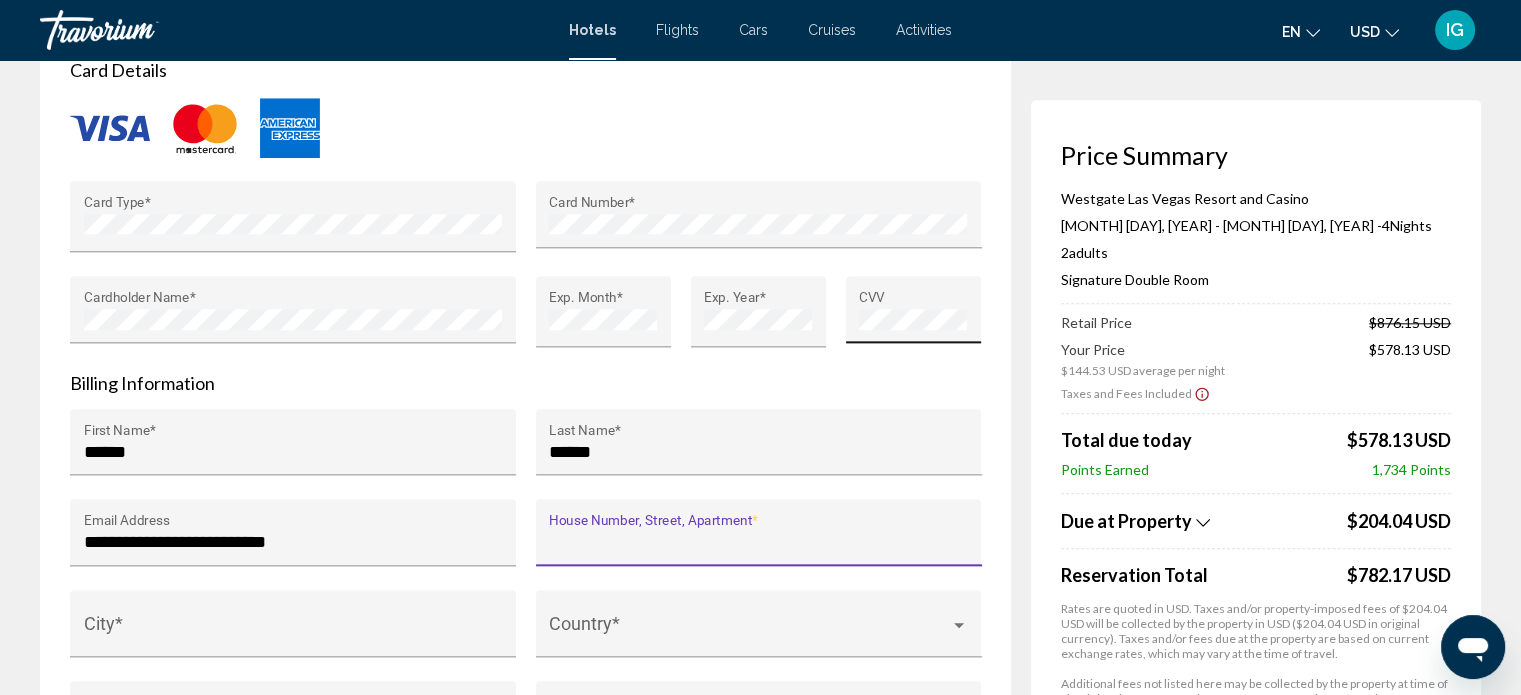 scroll, scrollTop: 0, scrollLeft: 0, axis: both 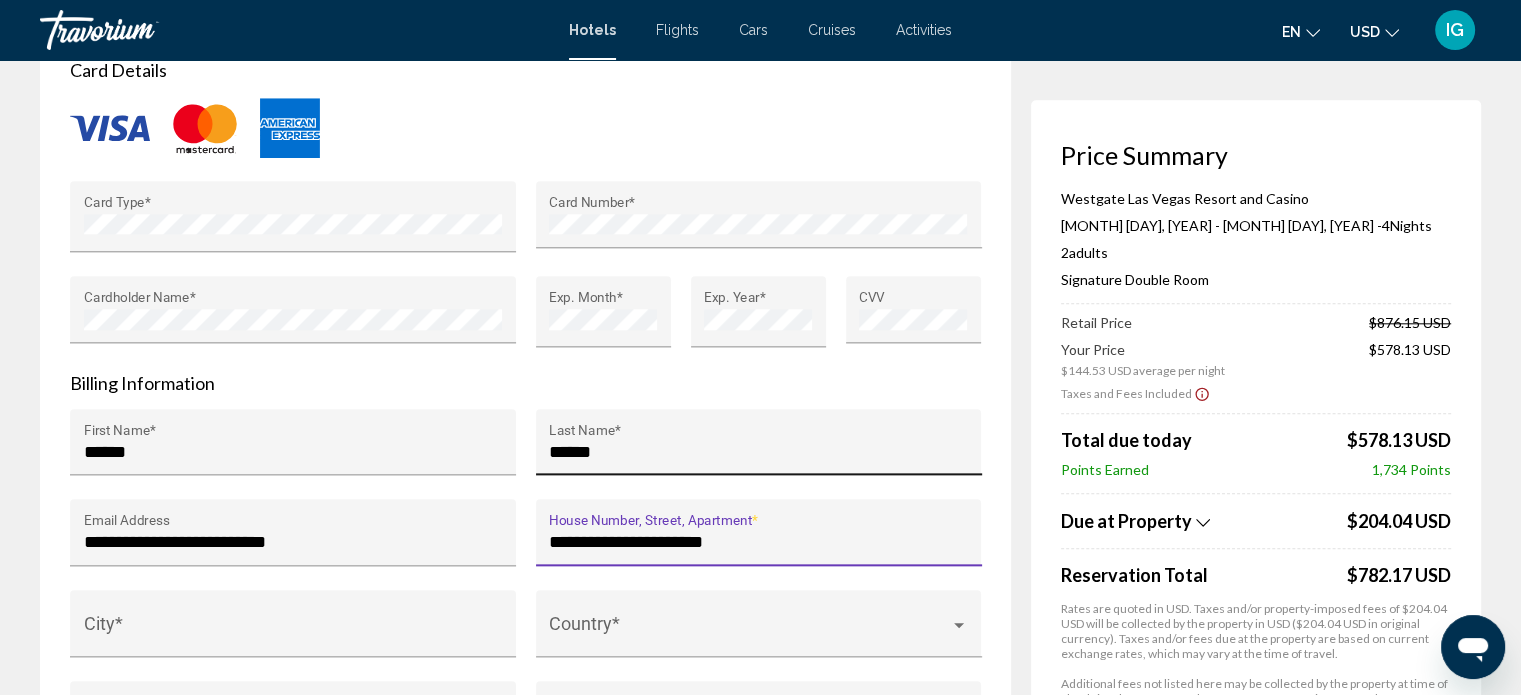 type on "**********" 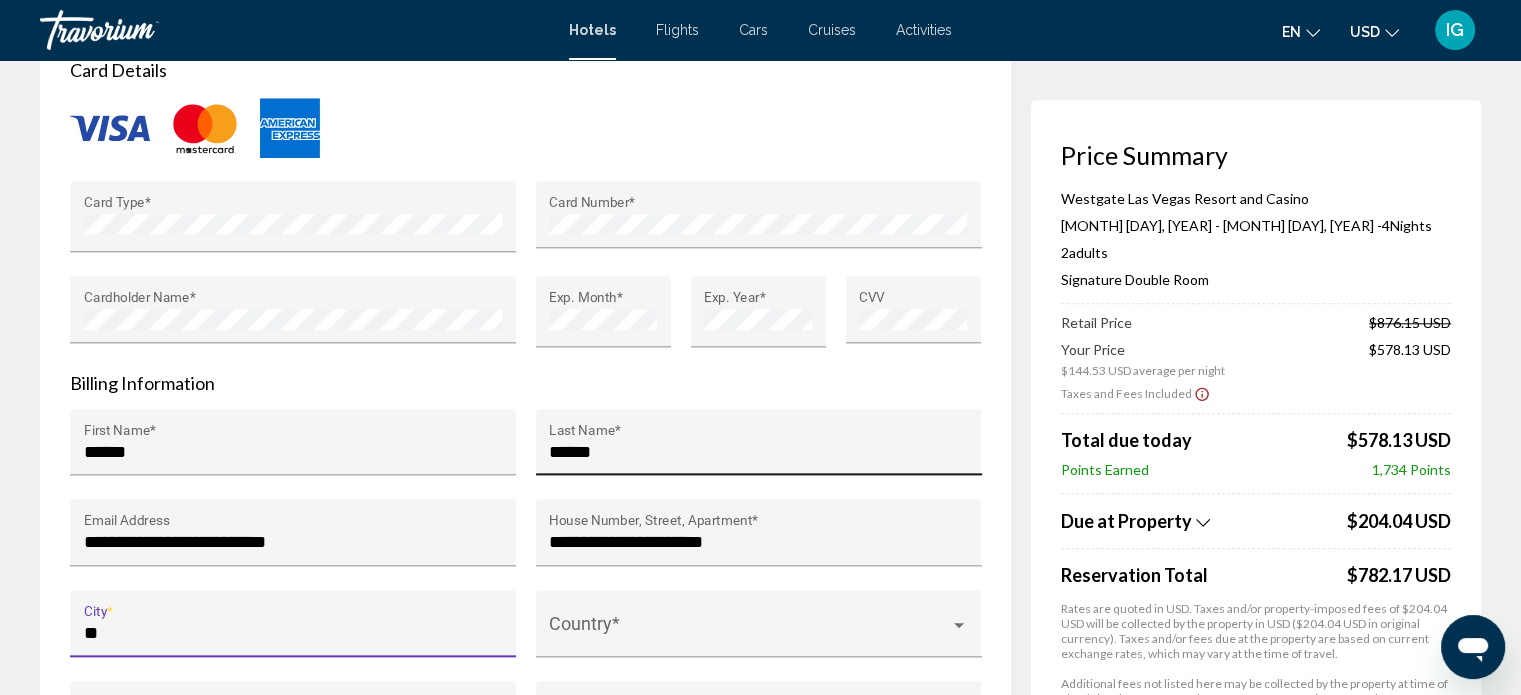 type on "*" 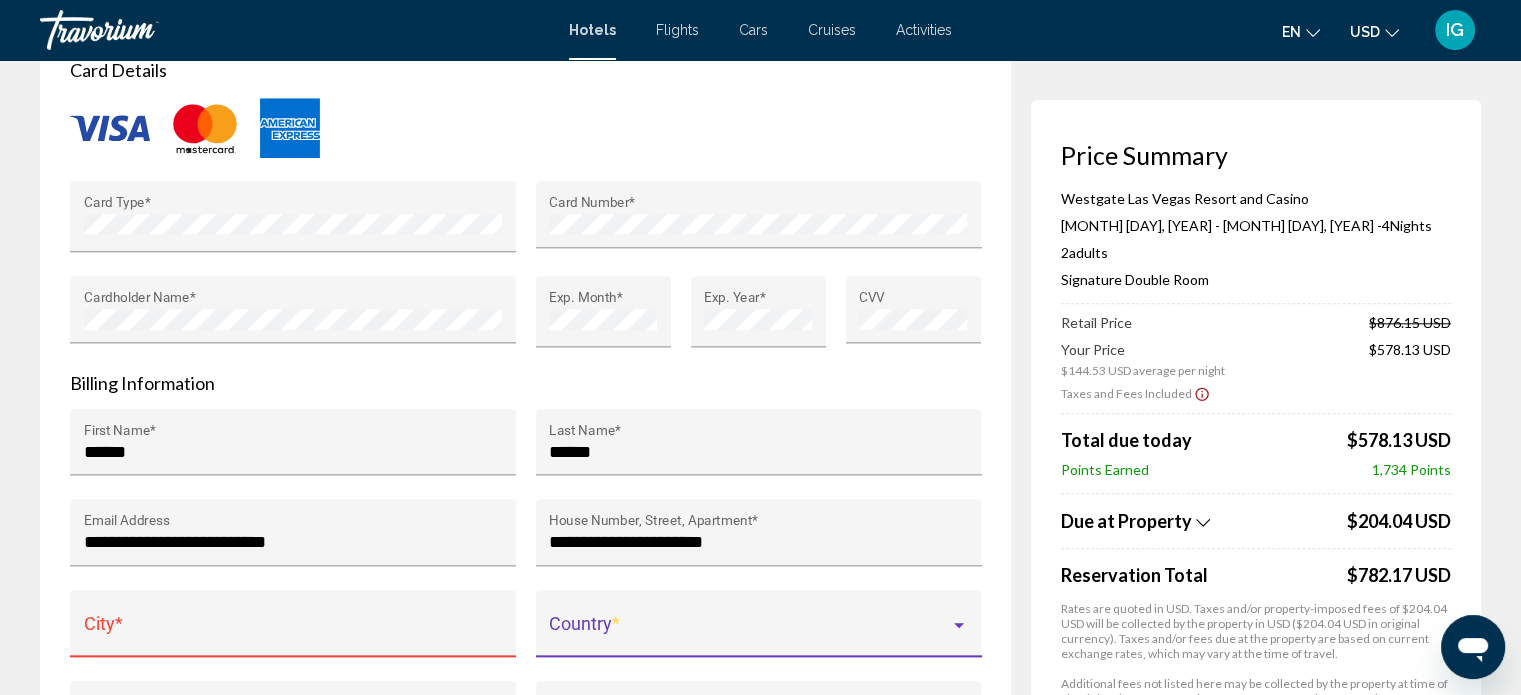 click on "City  *" at bounding box center [293, 633] 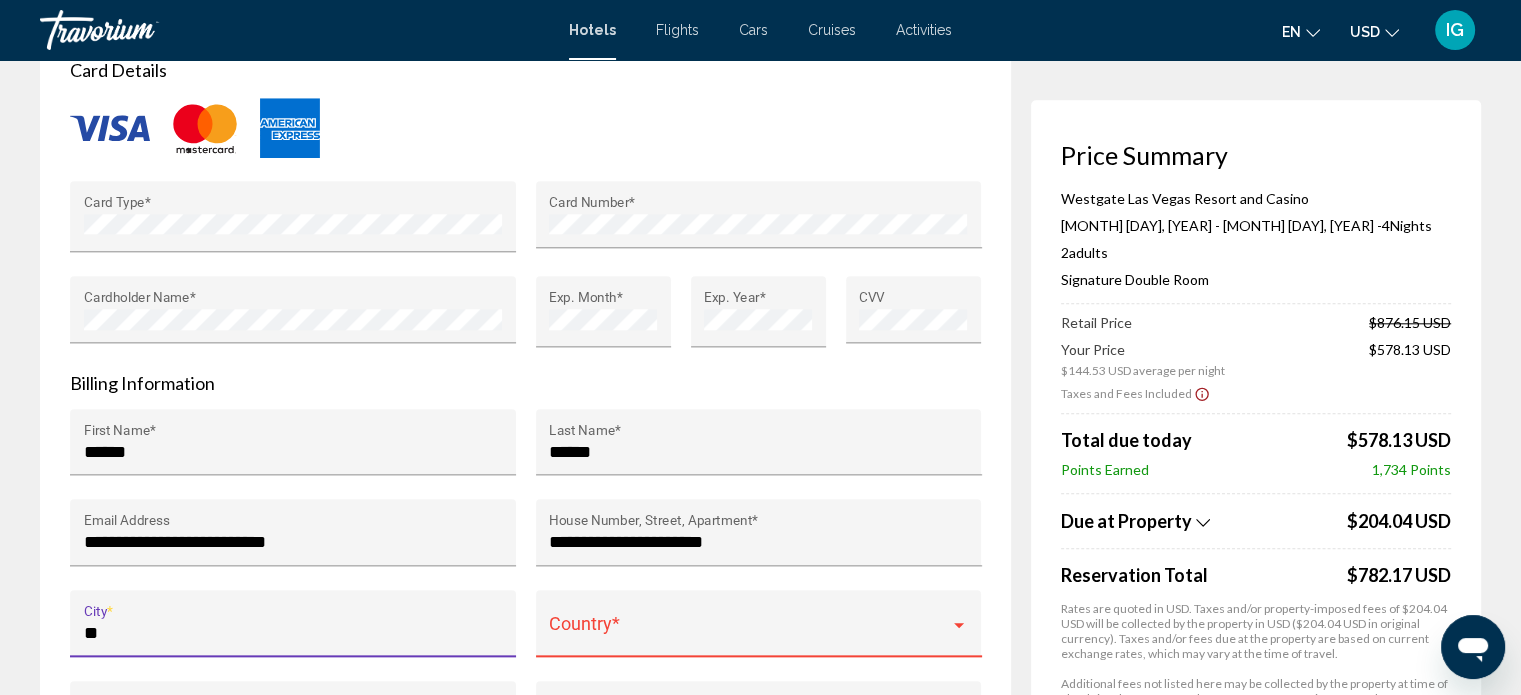 type on "*" 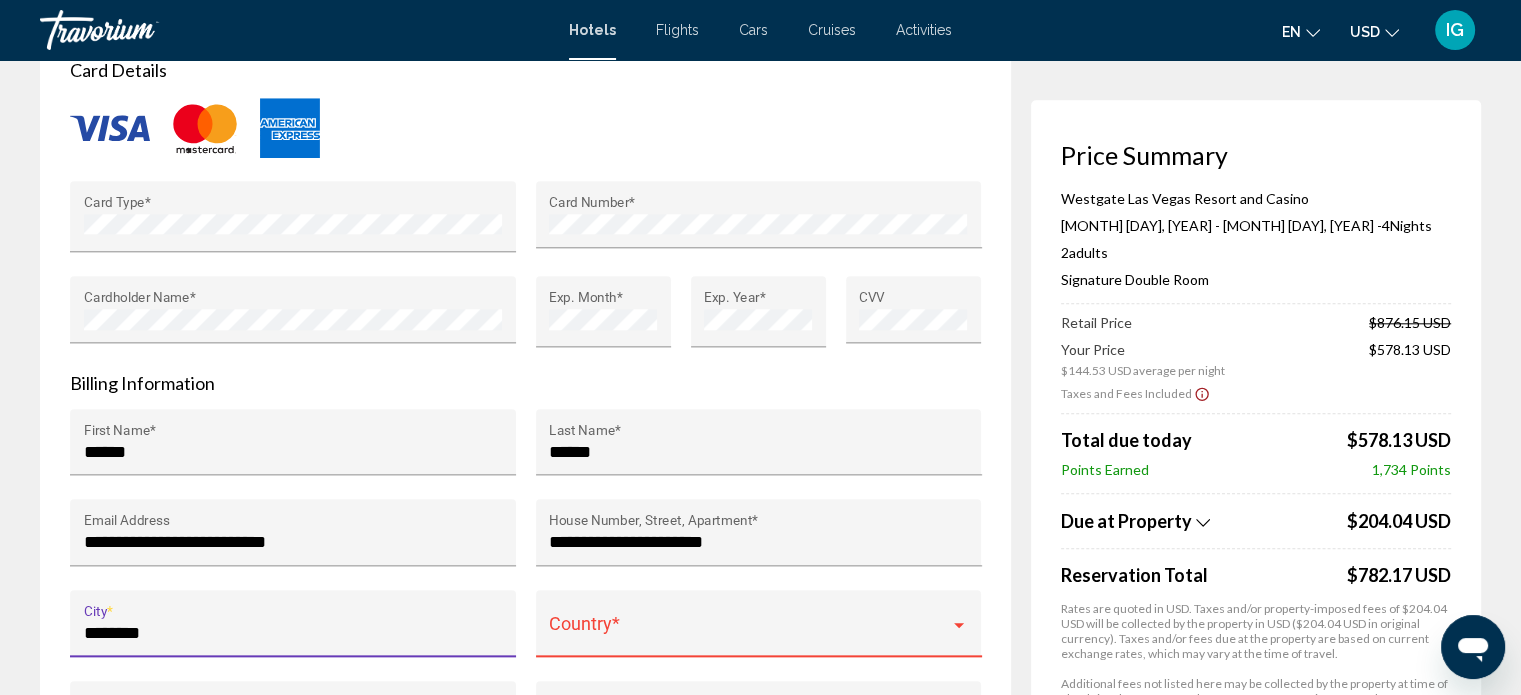 type on "********" 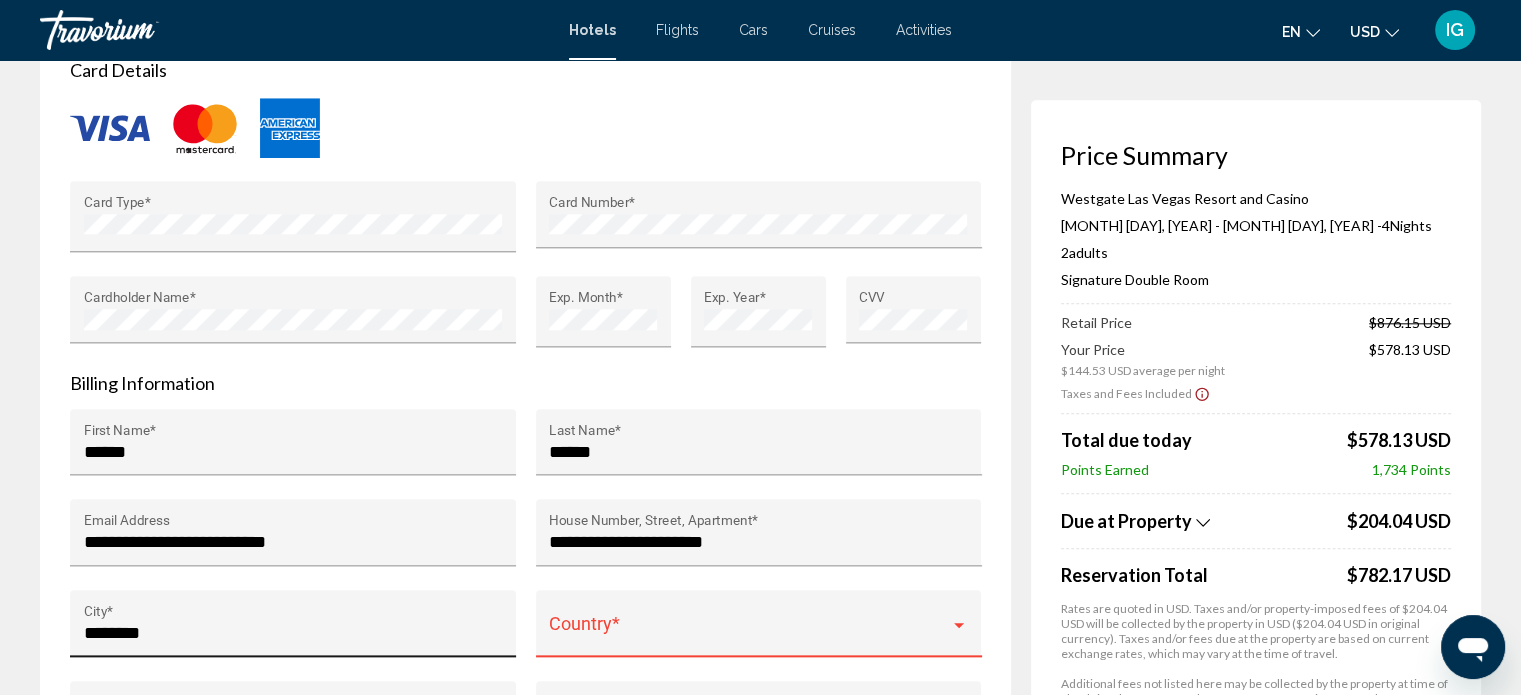 scroll, scrollTop: 2460, scrollLeft: 0, axis: vertical 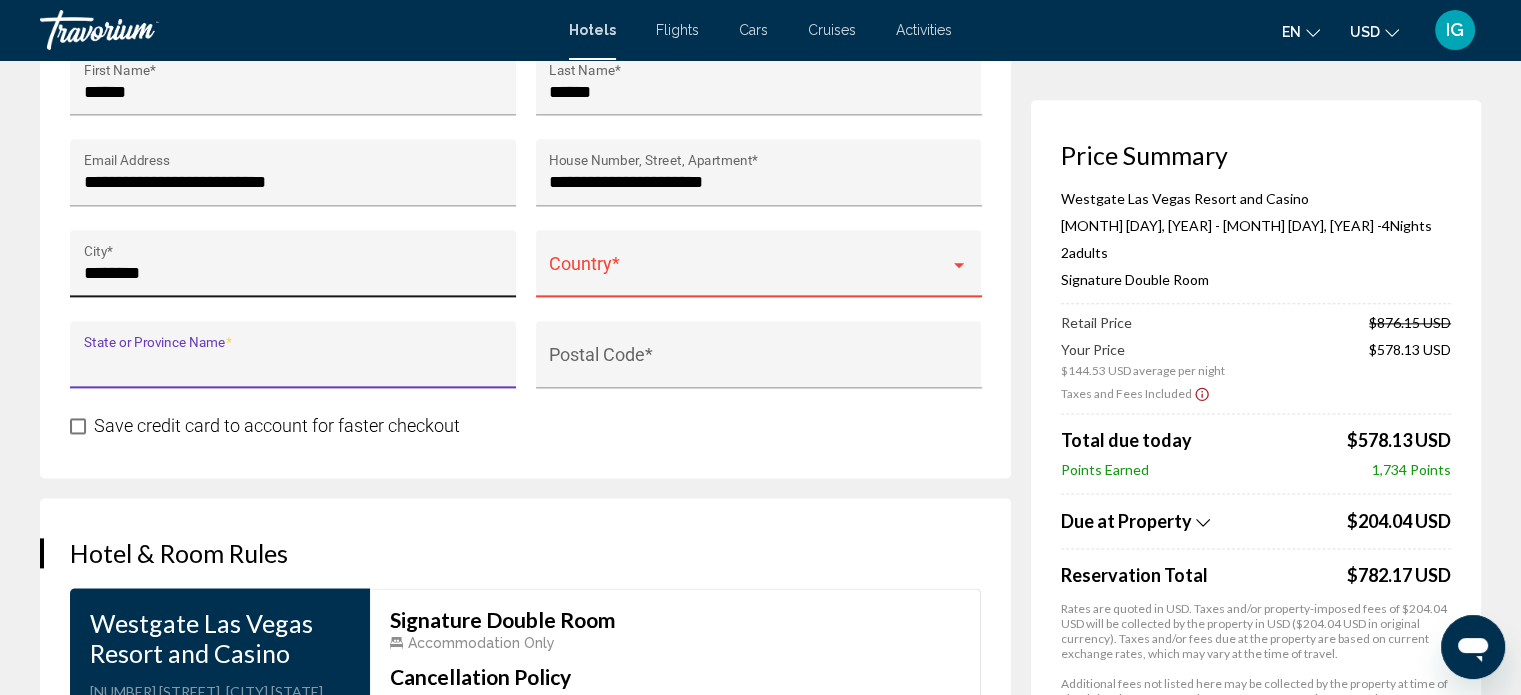 type on "*" 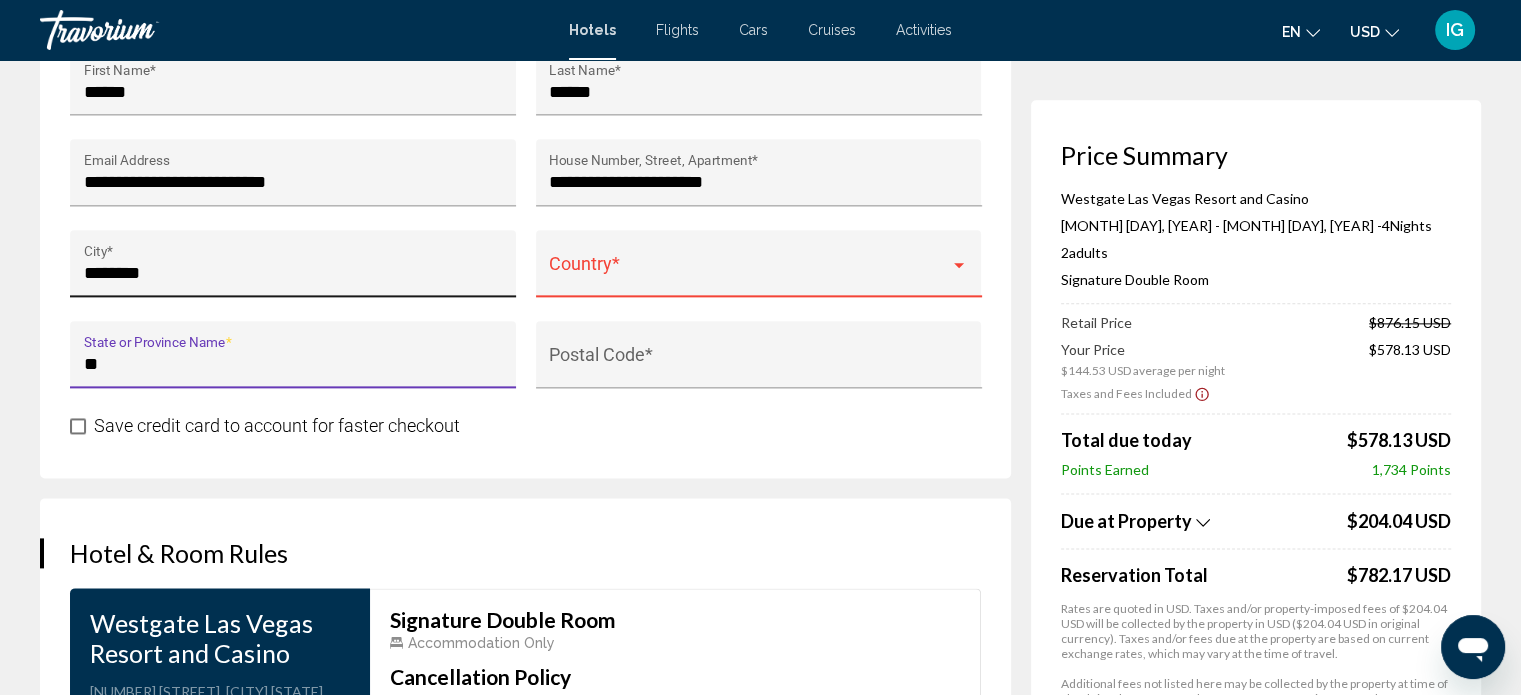 type on "**" 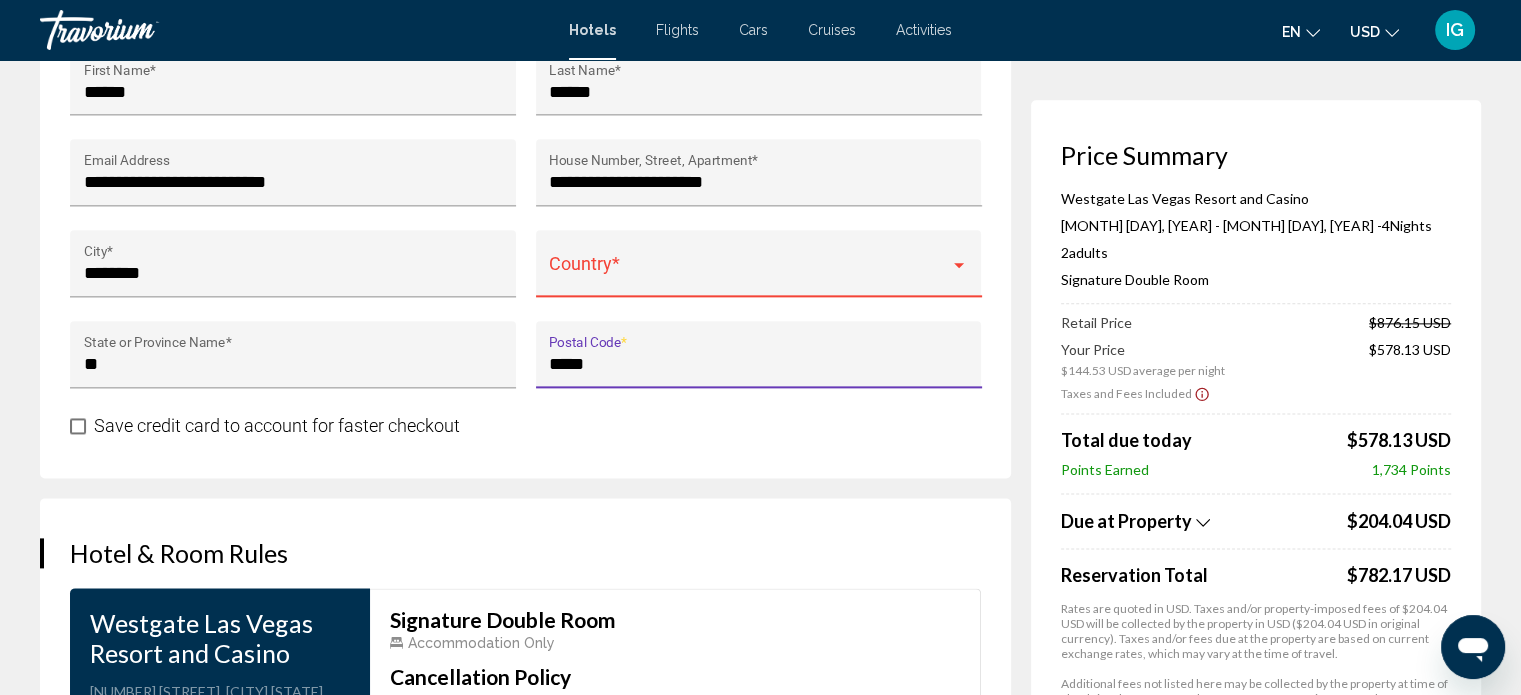 type on "*****" 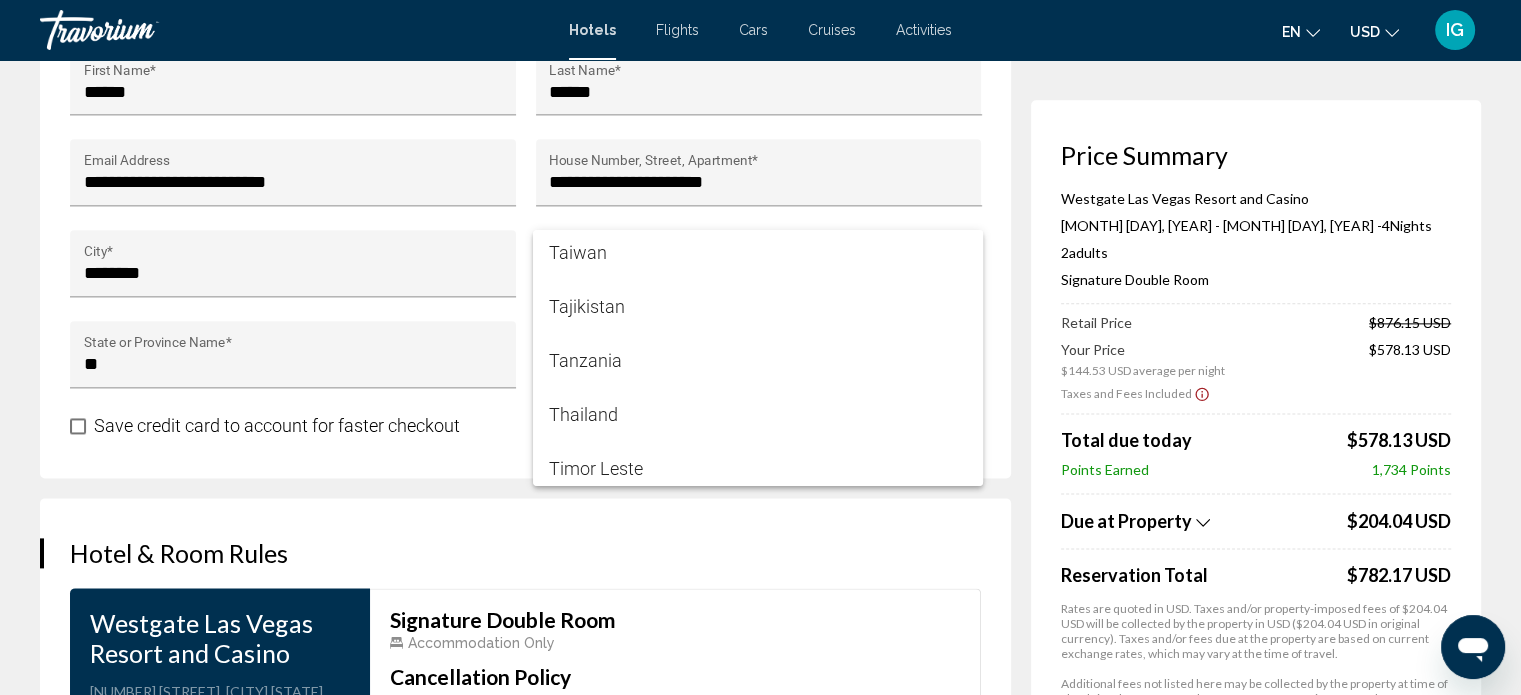 scroll, scrollTop: 12900, scrollLeft: 0, axis: vertical 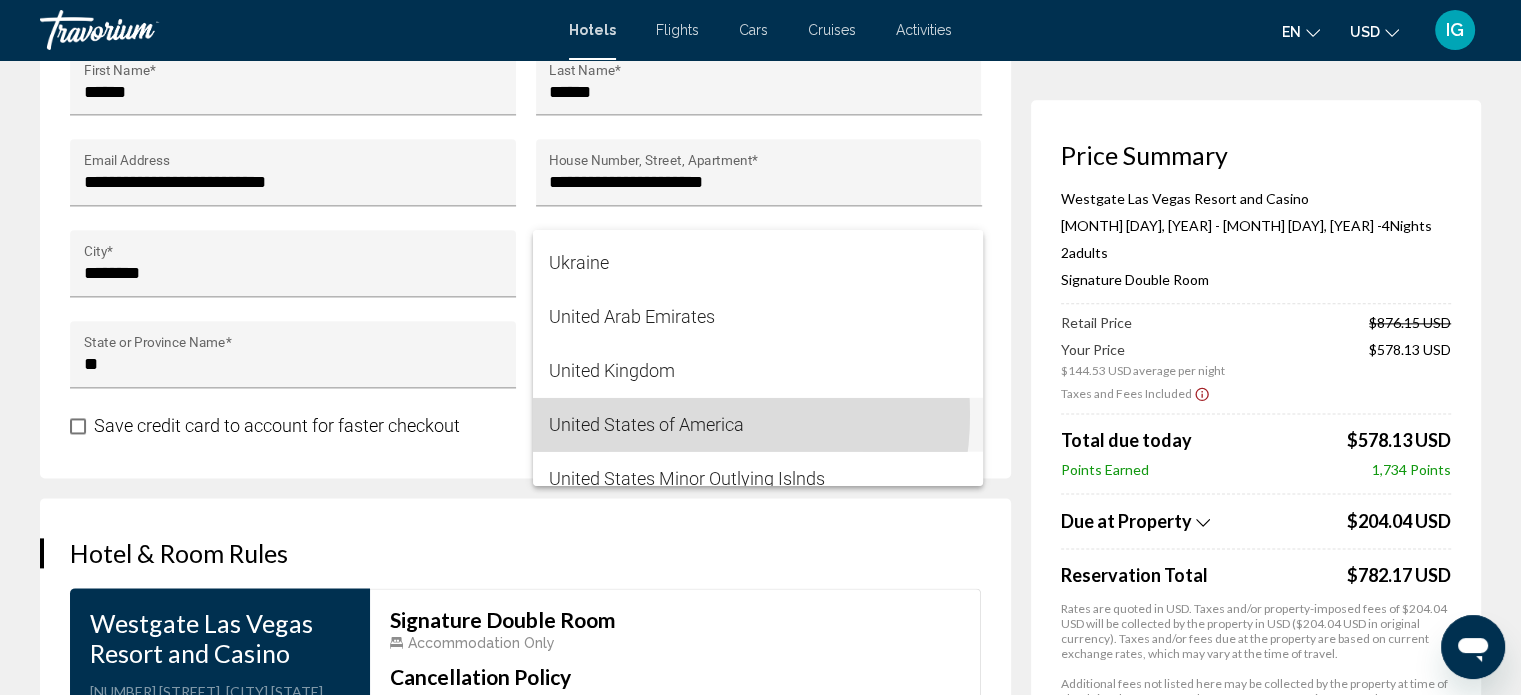 click on "United States of America" at bounding box center [758, 425] 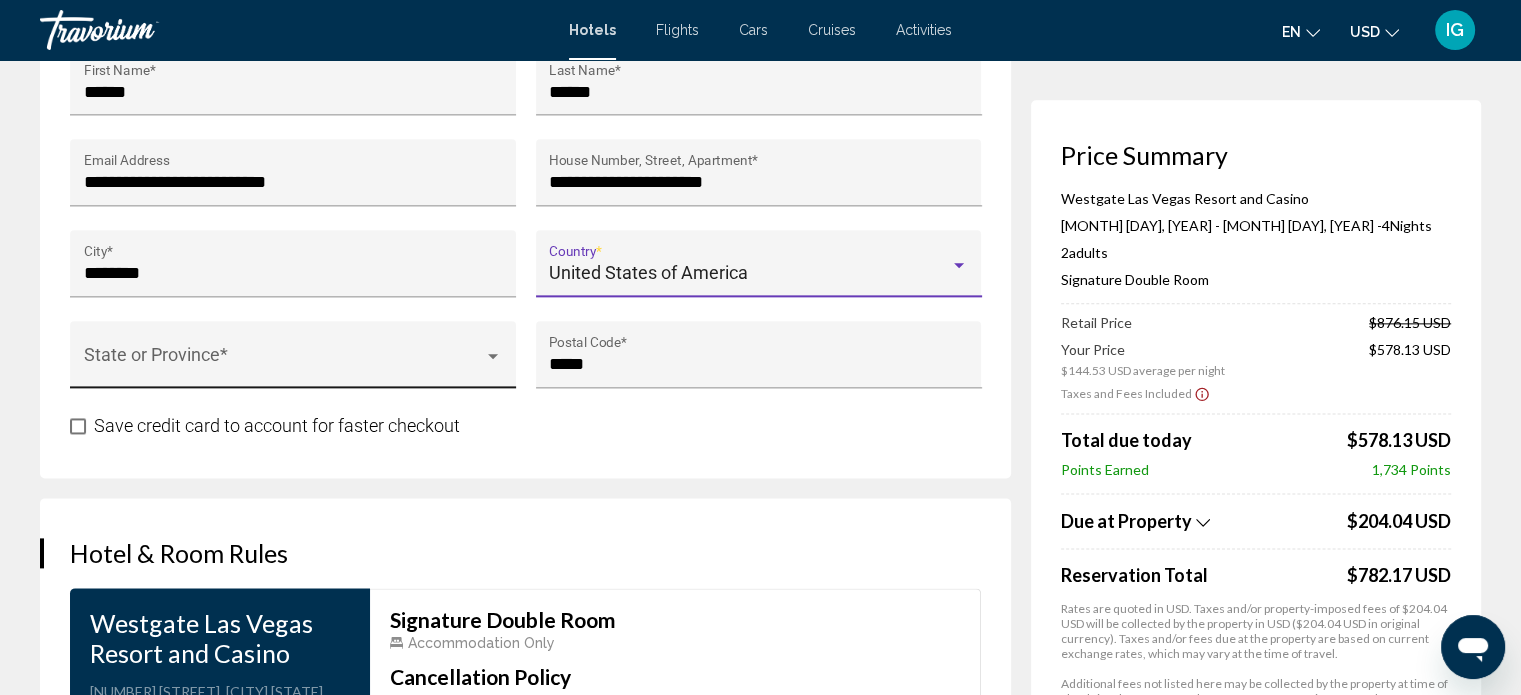 click at bounding box center (284, 364) 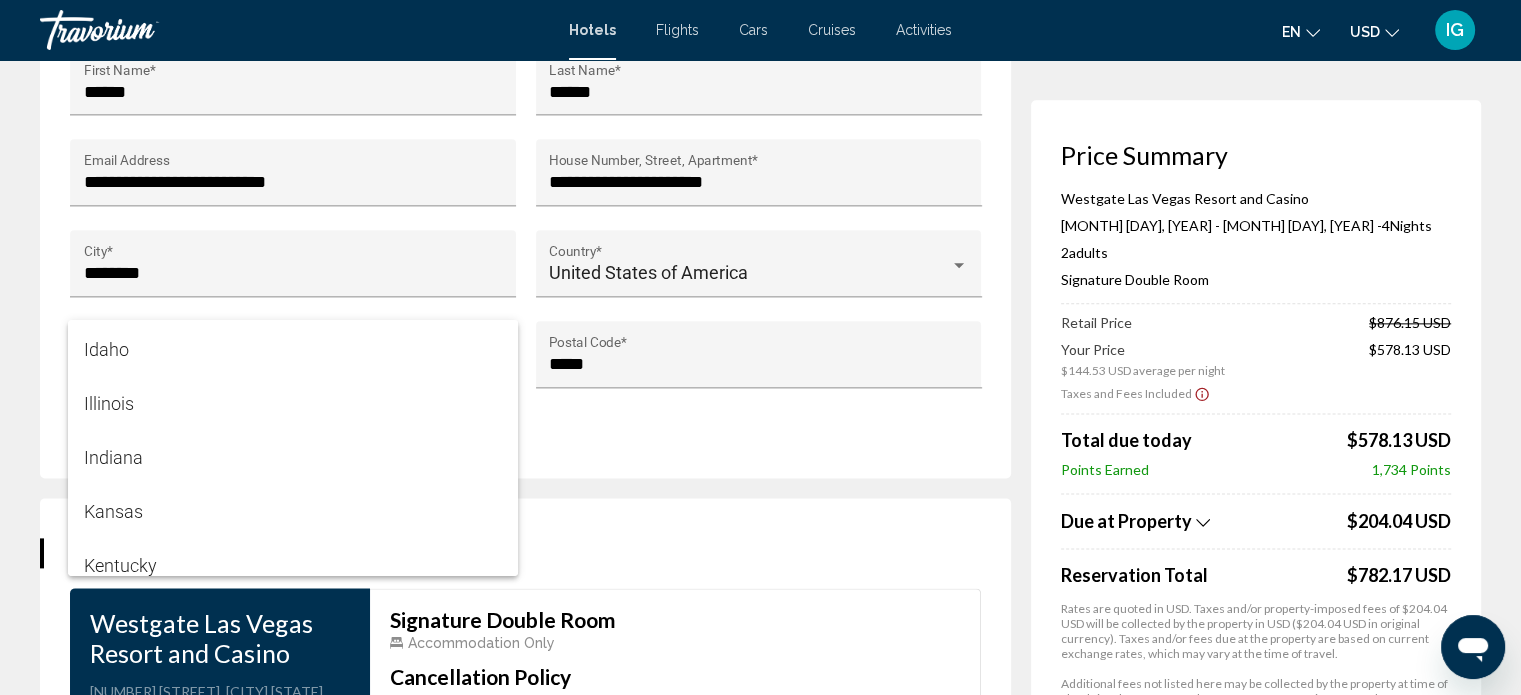 scroll, scrollTop: 700, scrollLeft: 0, axis: vertical 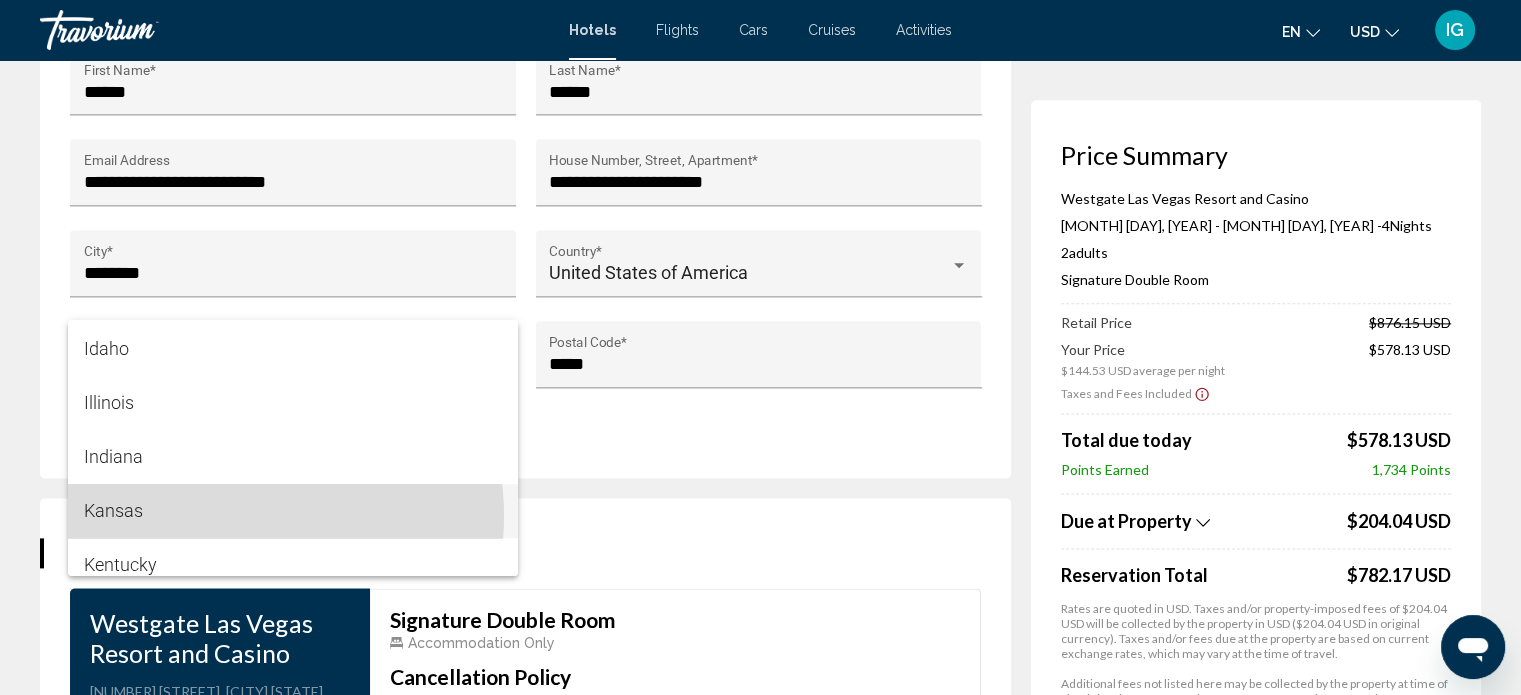 click on "Kansas" at bounding box center [293, 511] 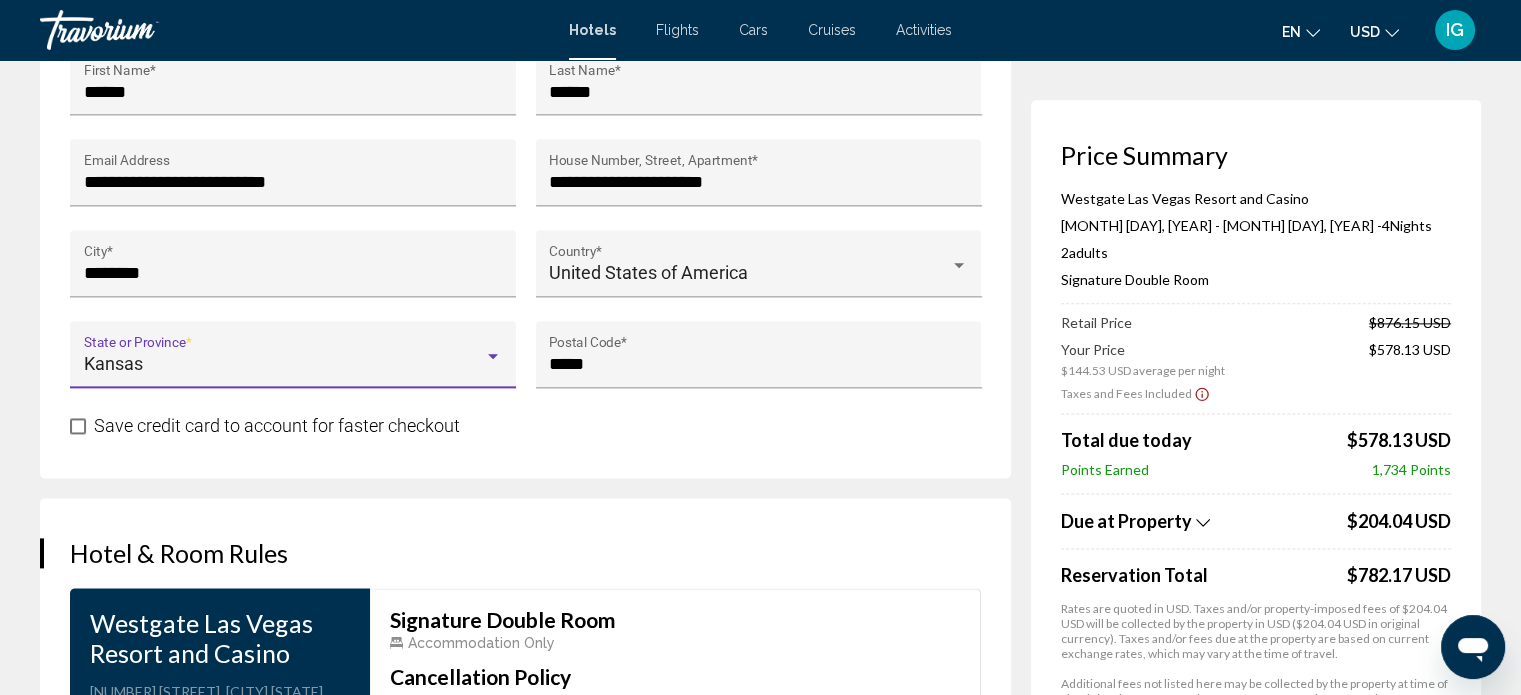 click on "Save credit card to account for faster checkout" at bounding box center (525, 424) 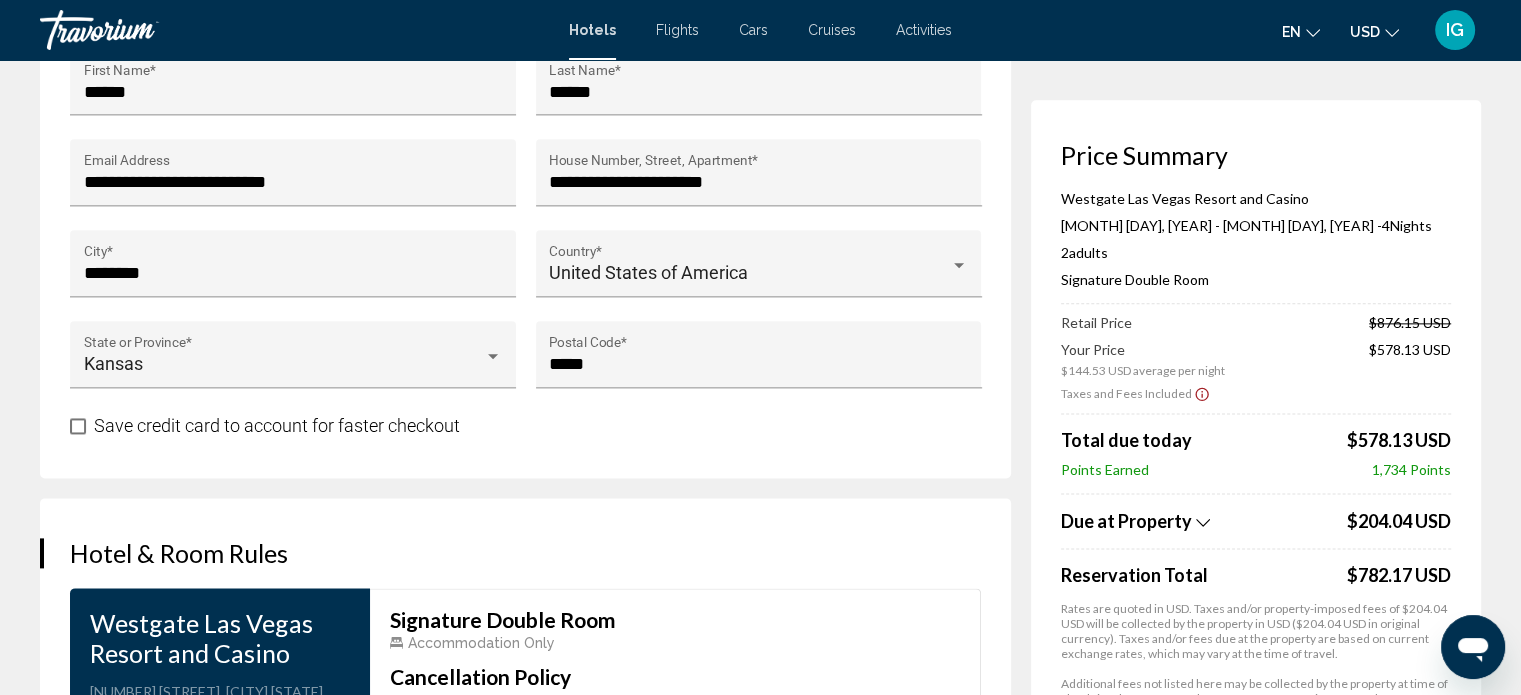 click on "**********" at bounding box center [525, -177] 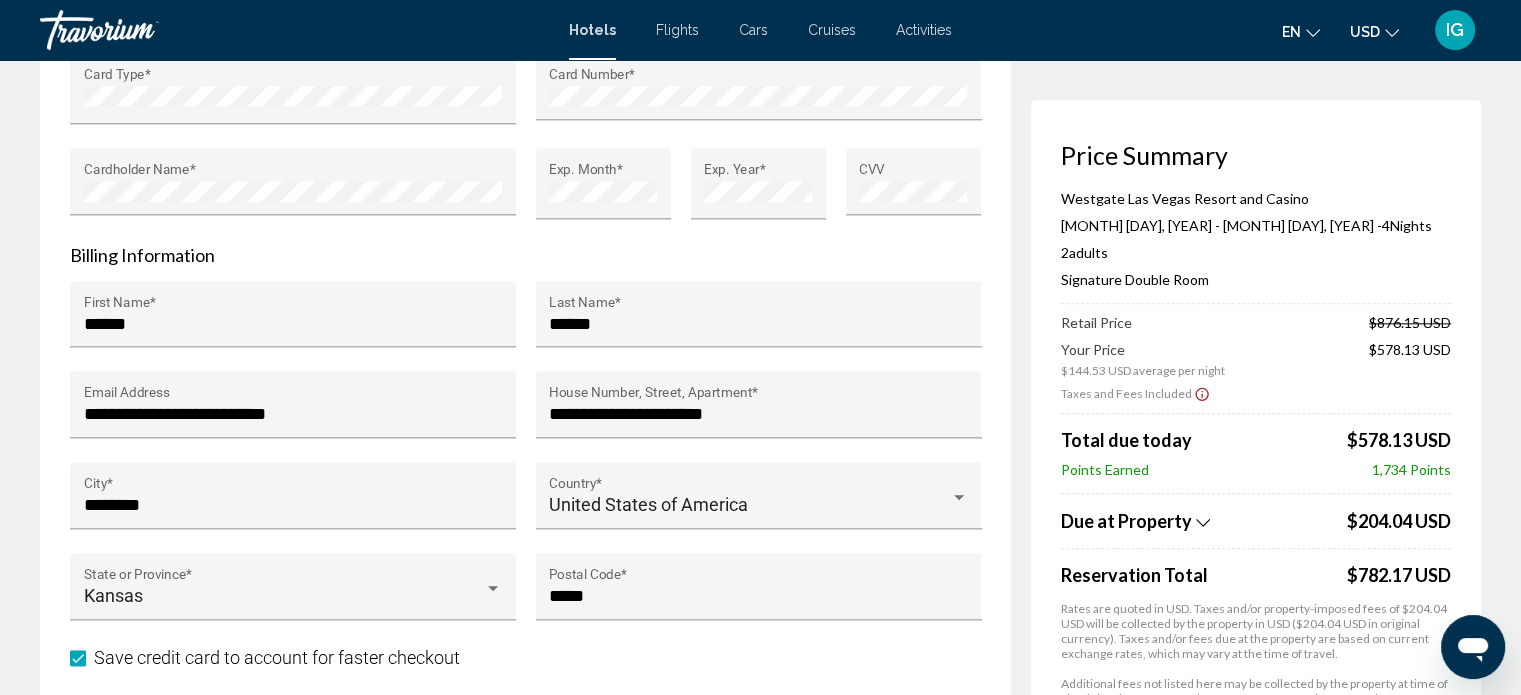 scroll, scrollTop: 2160, scrollLeft: 0, axis: vertical 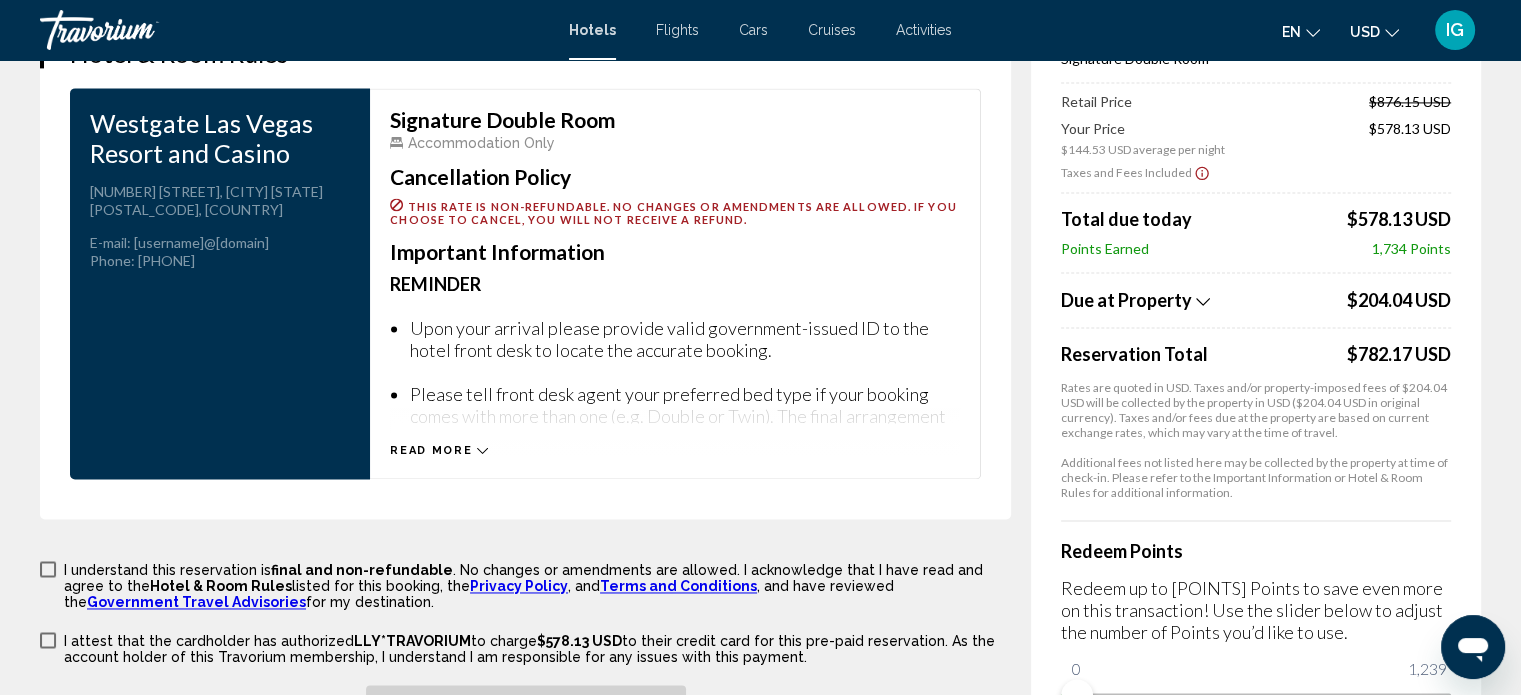 click on "Read more" at bounding box center (431, 450) 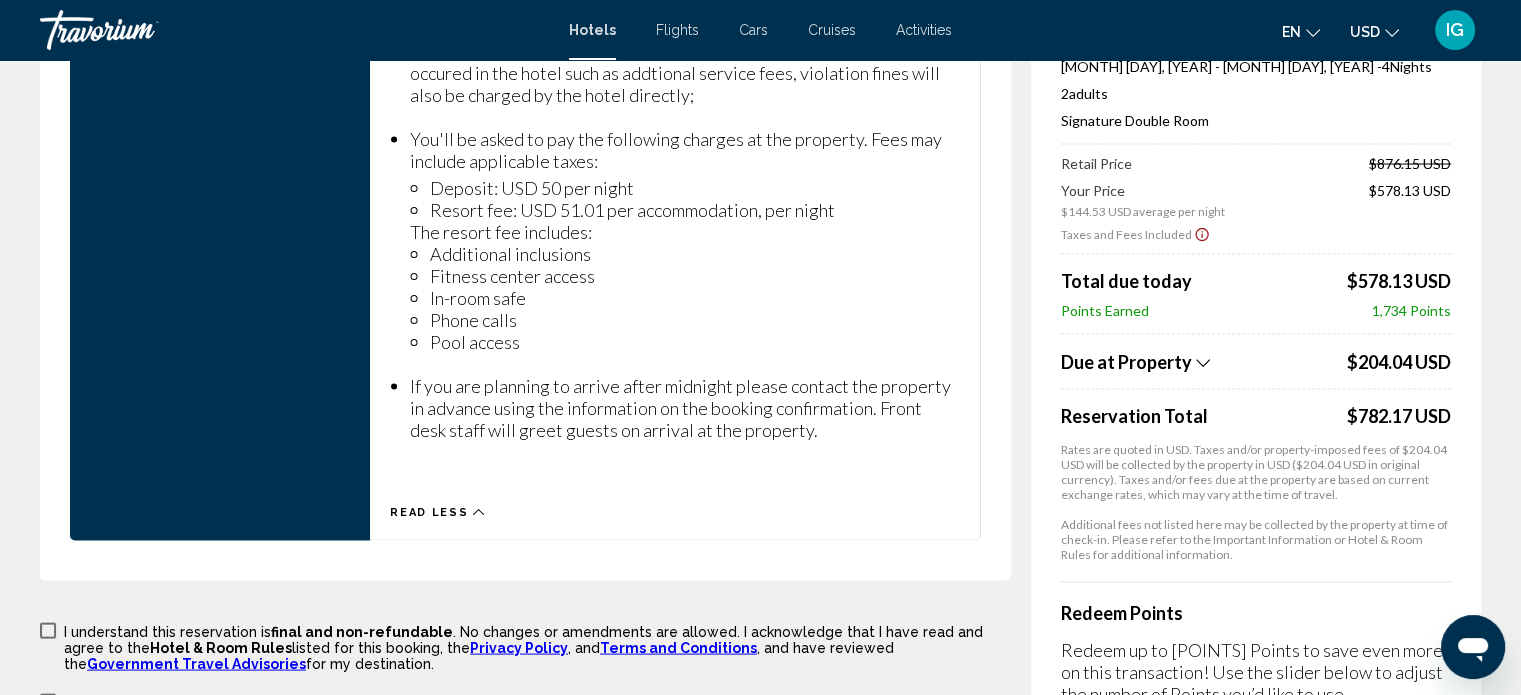 scroll, scrollTop: 3760, scrollLeft: 0, axis: vertical 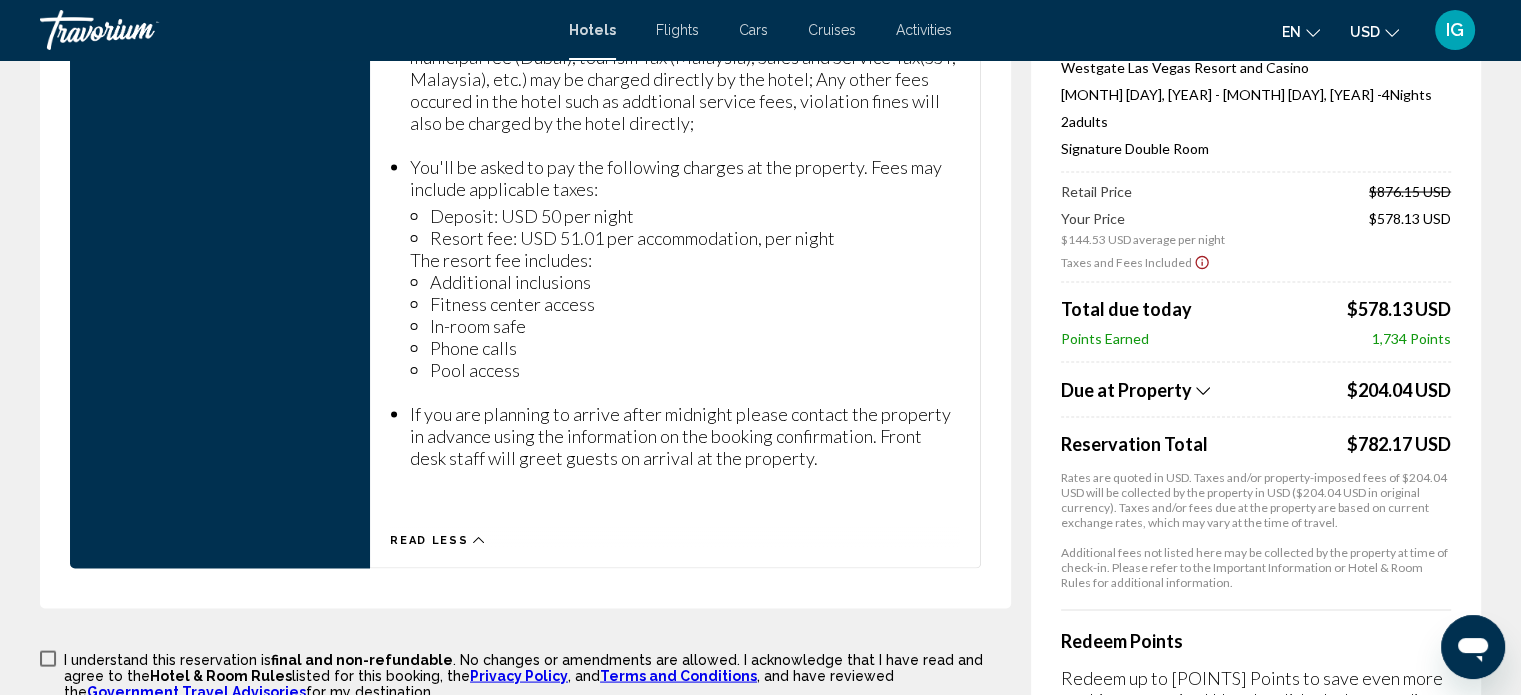click on "Due at Property" 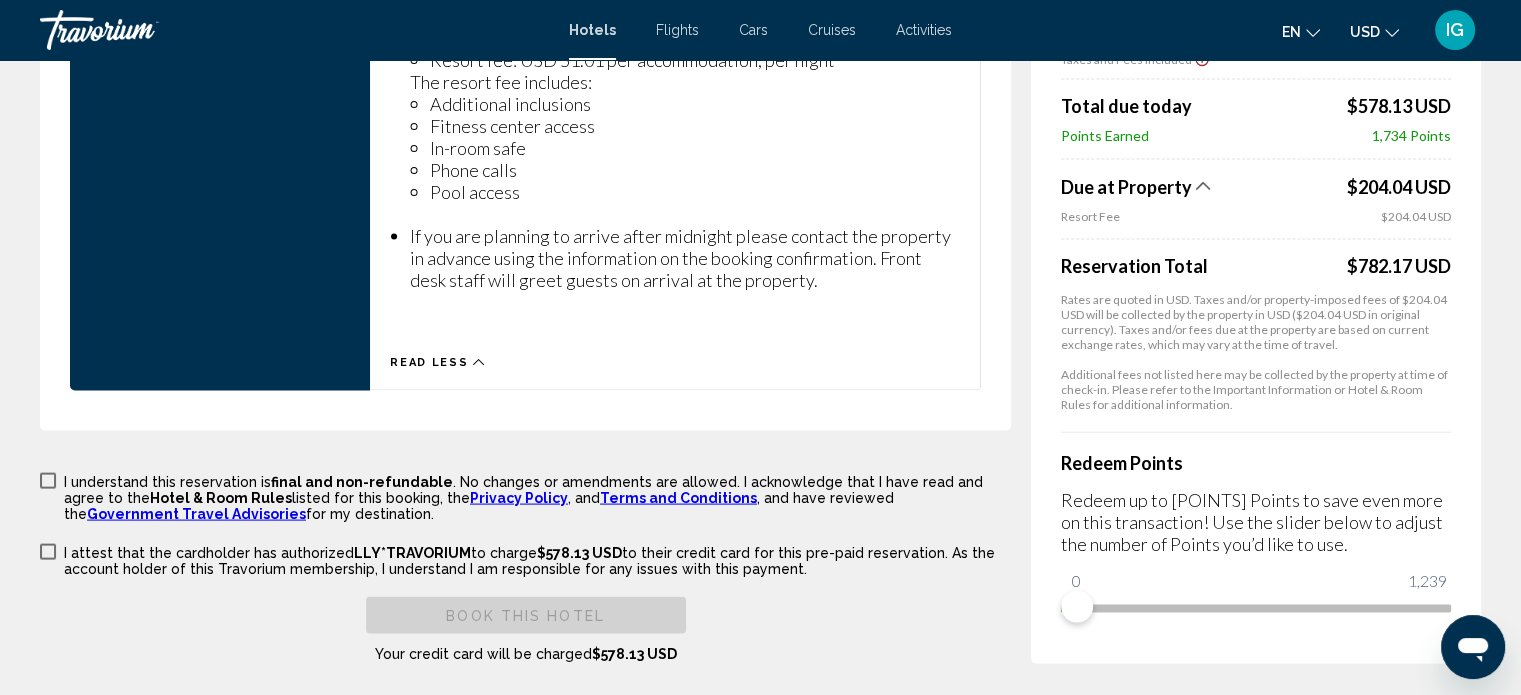 scroll, scrollTop: 3960, scrollLeft: 0, axis: vertical 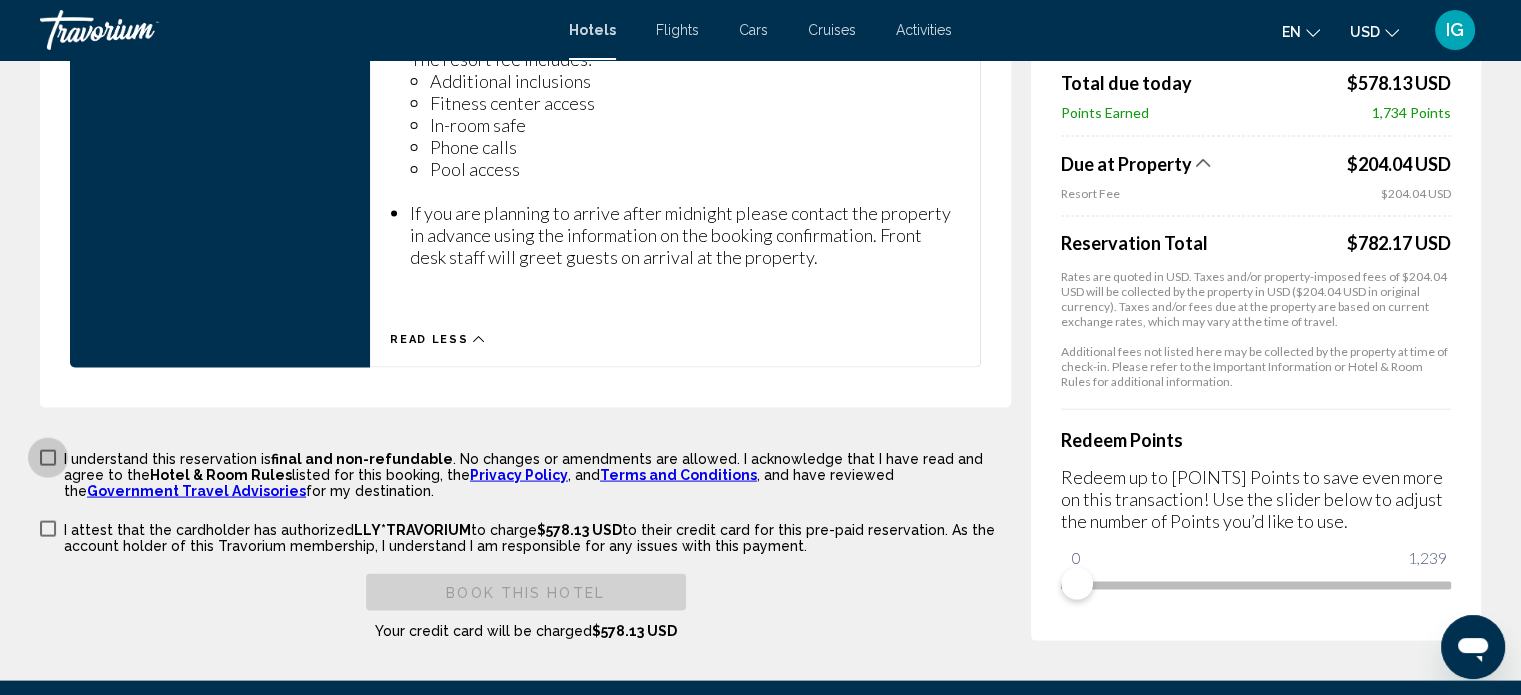 click at bounding box center (48, 458) 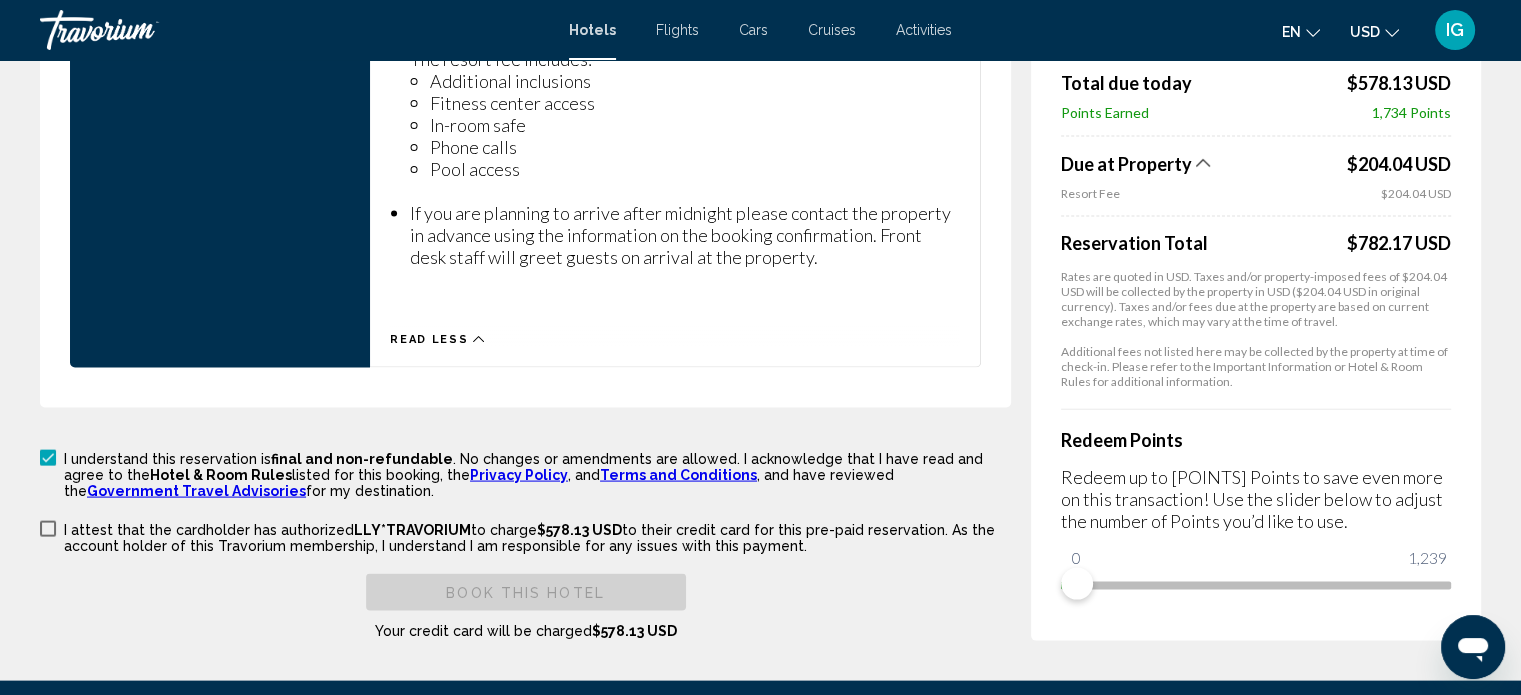 click at bounding box center (48, 529) 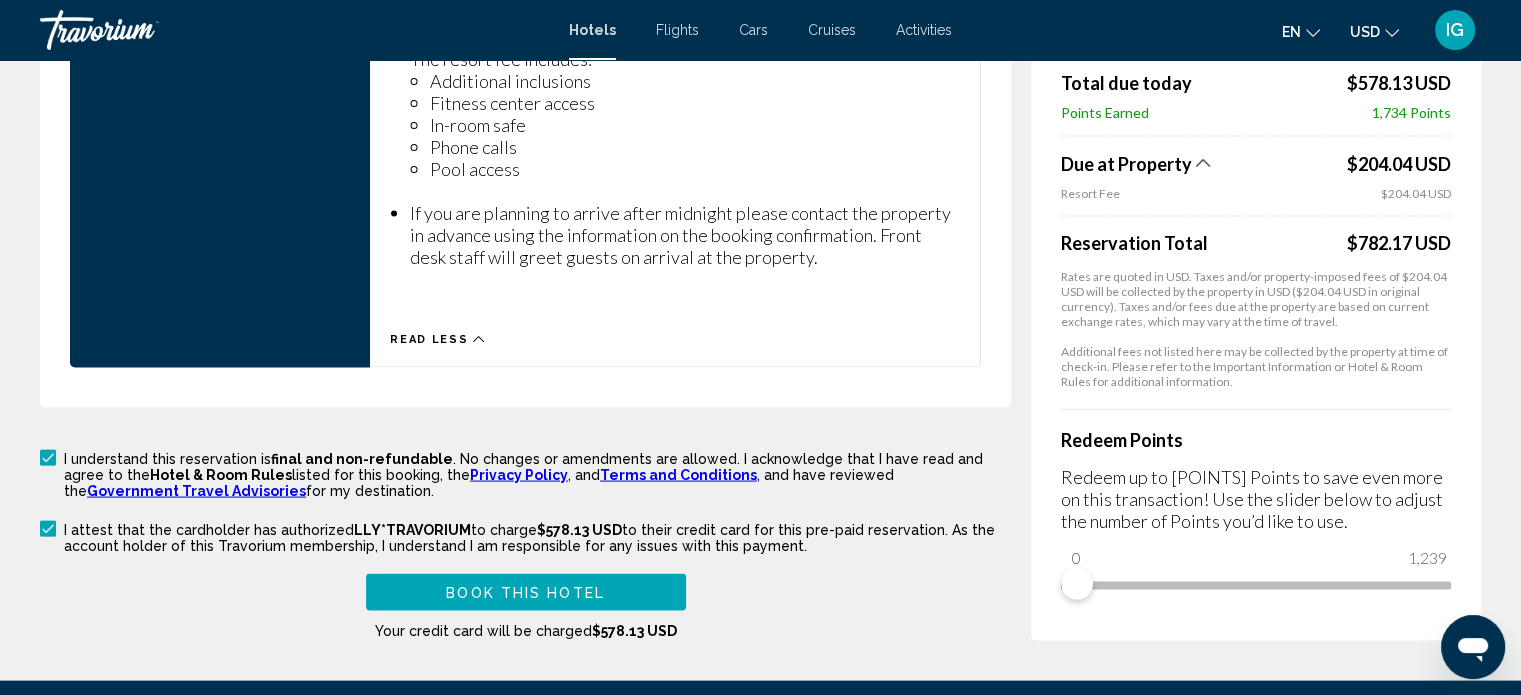 click on "Book this hotel" at bounding box center (525, 593) 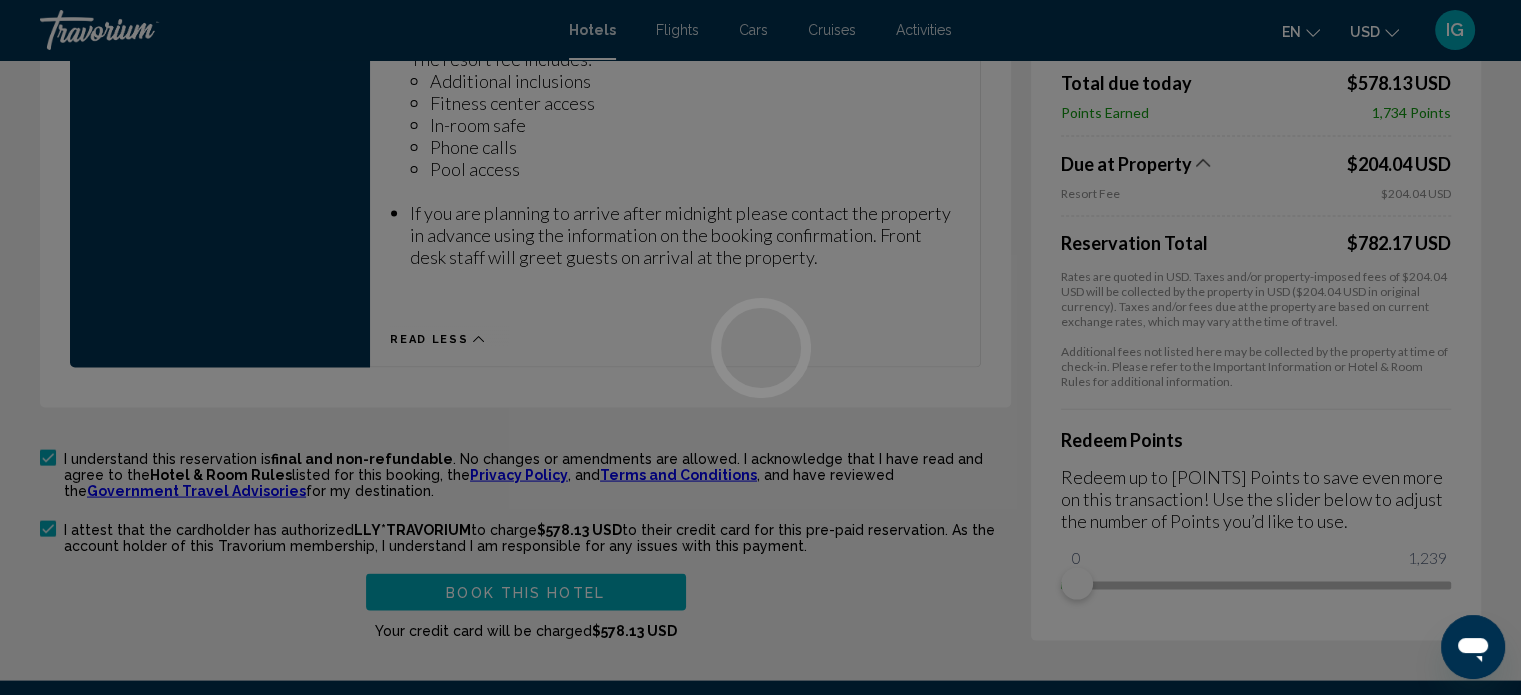 drag, startPoint x: 1068, startPoint y: 563, endPoint x: 1315, endPoint y: 568, distance: 247.0506 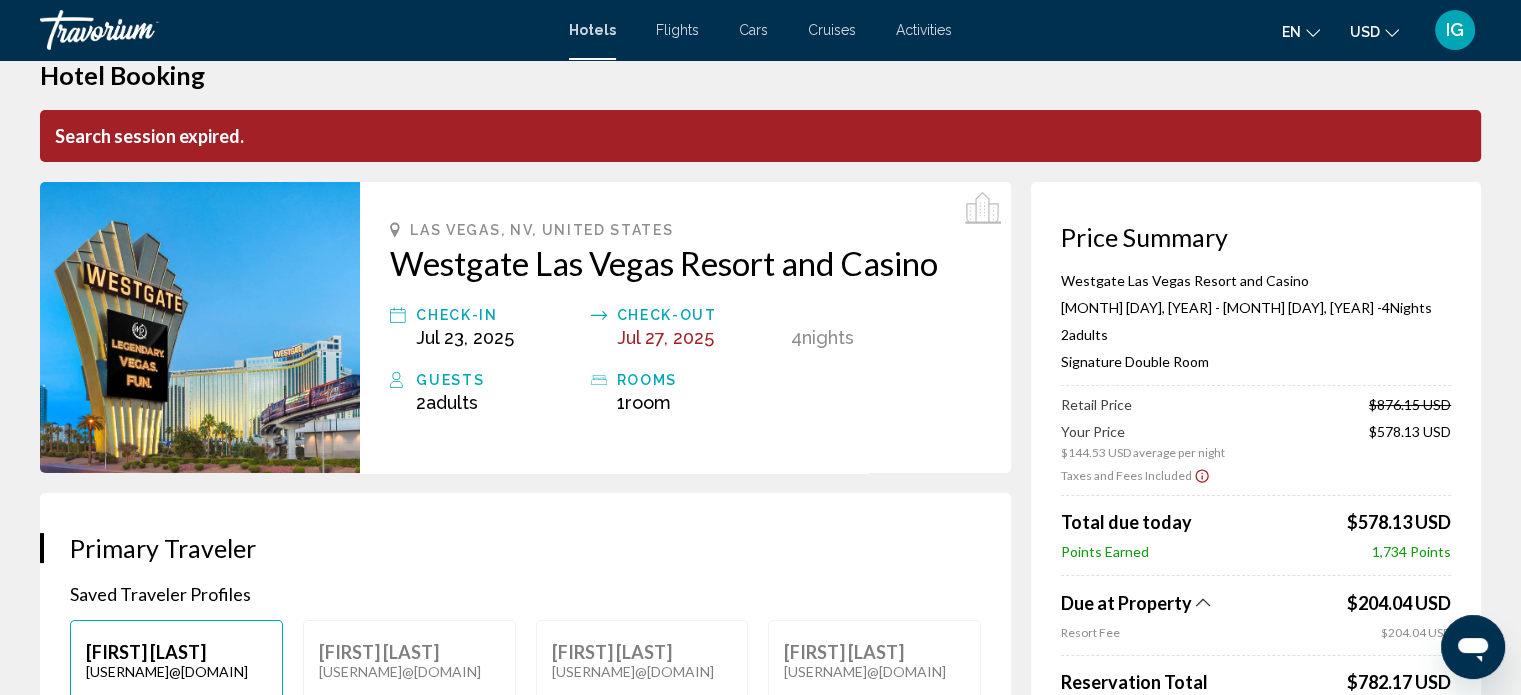scroll, scrollTop: 0, scrollLeft: 0, axis: both 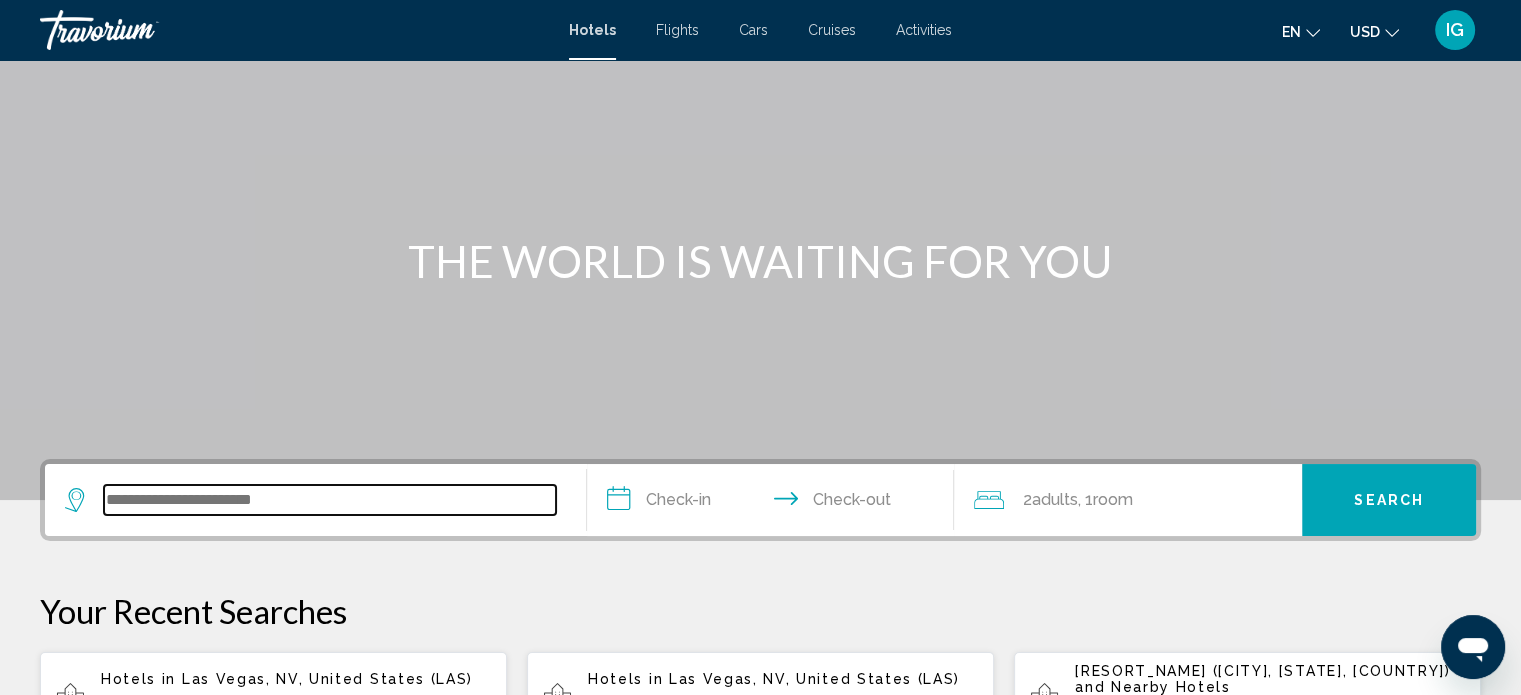 click at bounding box center (330, 500) 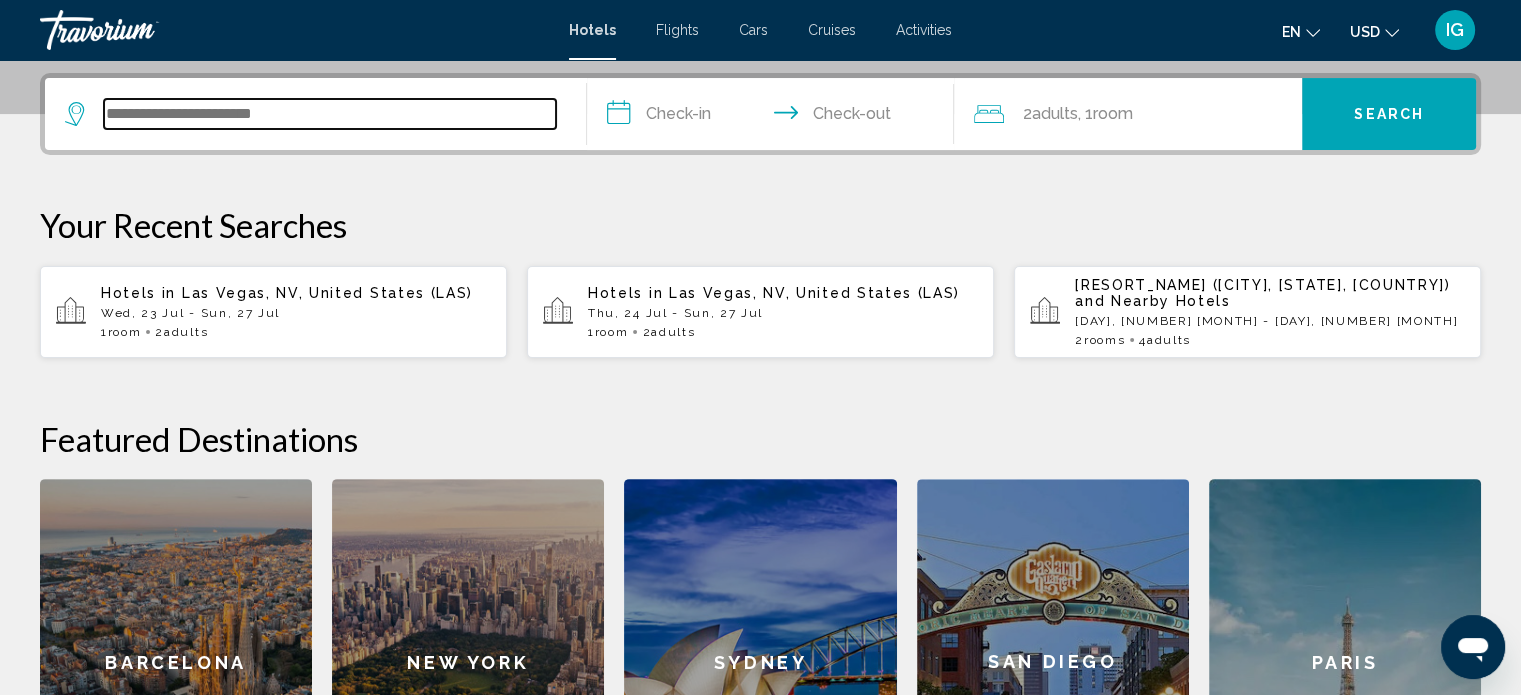 scroll, scrollTop: 493, scrollLeft: 0, axis: vertical 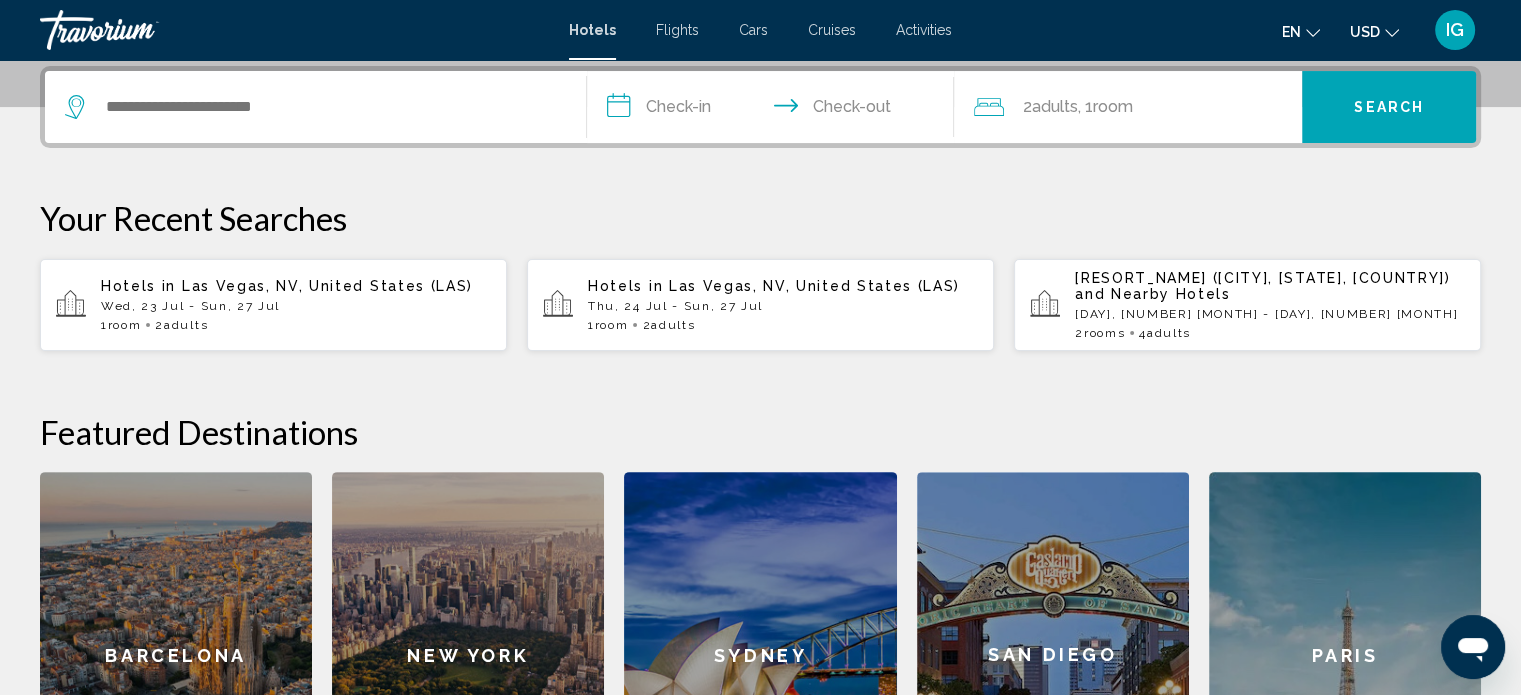 click on "Hotels in    Las Vegas, NV, United States (LAS)  Wed, 23 Jul - Sun, 27 Jul  1  Room rooms 2  Adult Adults" at bounding box center (296, 305) 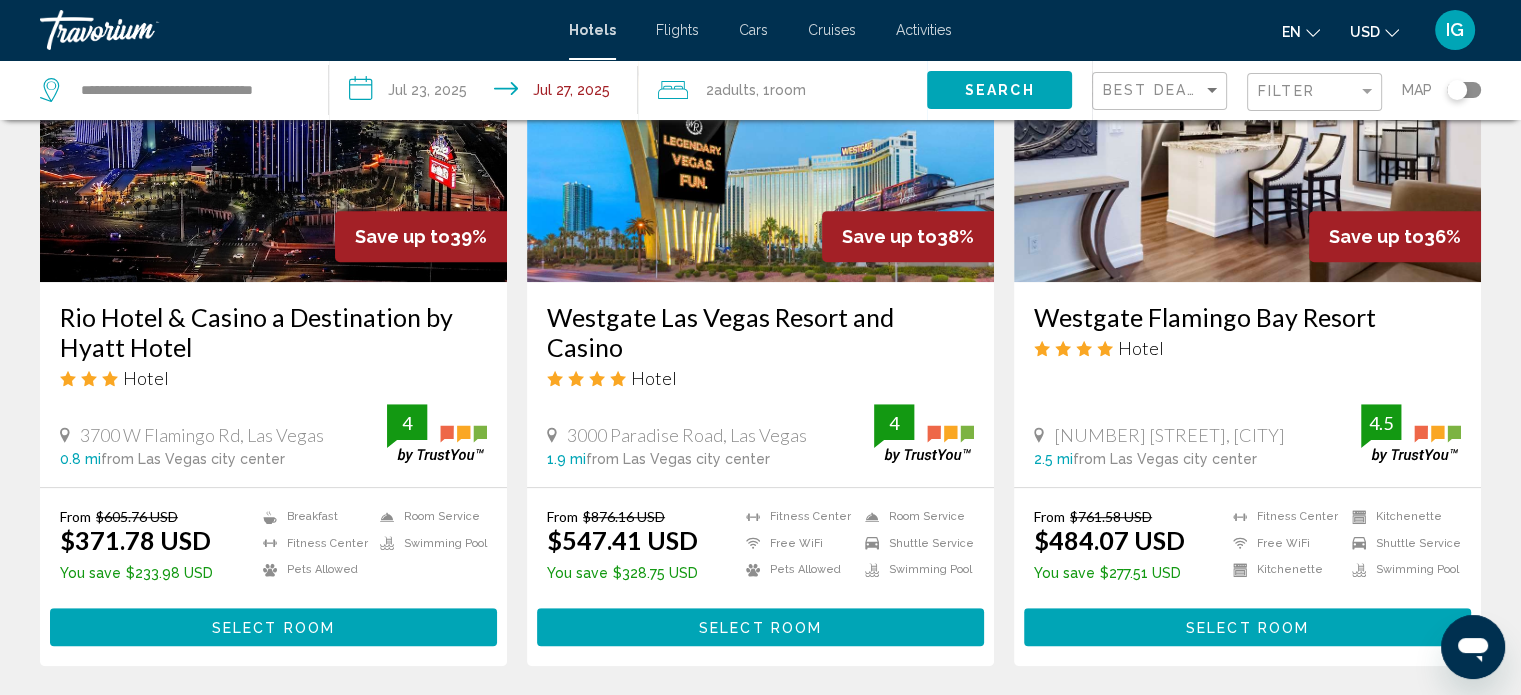 scroll, scrollTop: 1100, scrollLeft: 0, axis: vertical 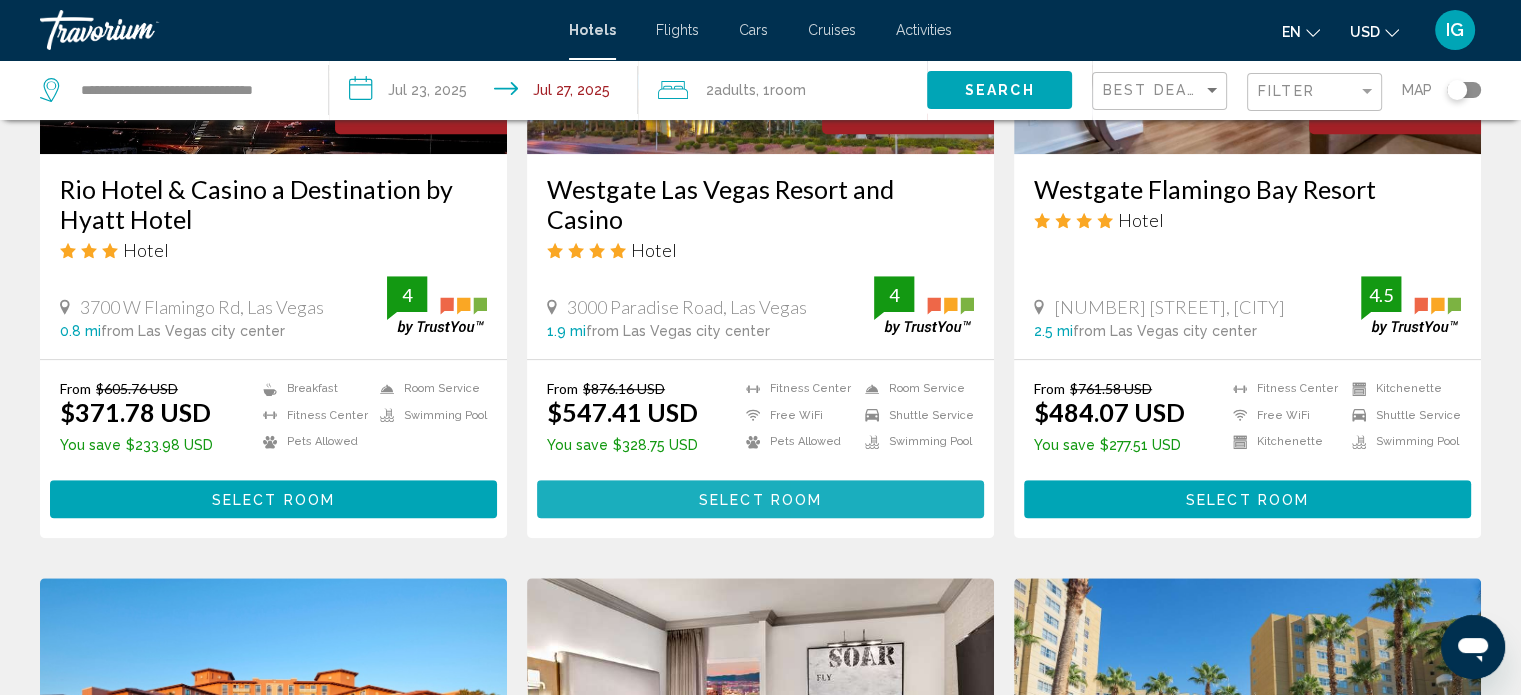 click on "Select Room" at bounding box center [760, 498] 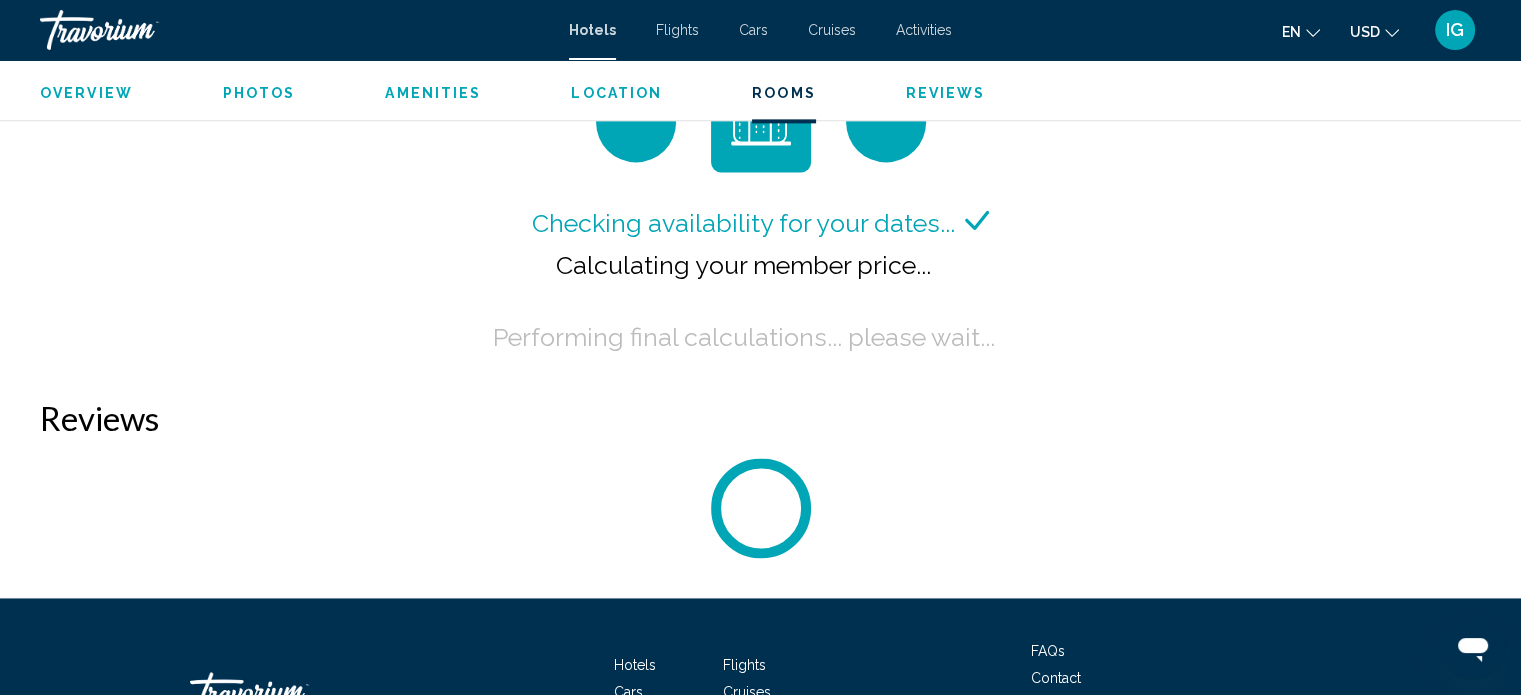 scroll, scrollTop: 2712, scrollLeft: 0, axis: vertical 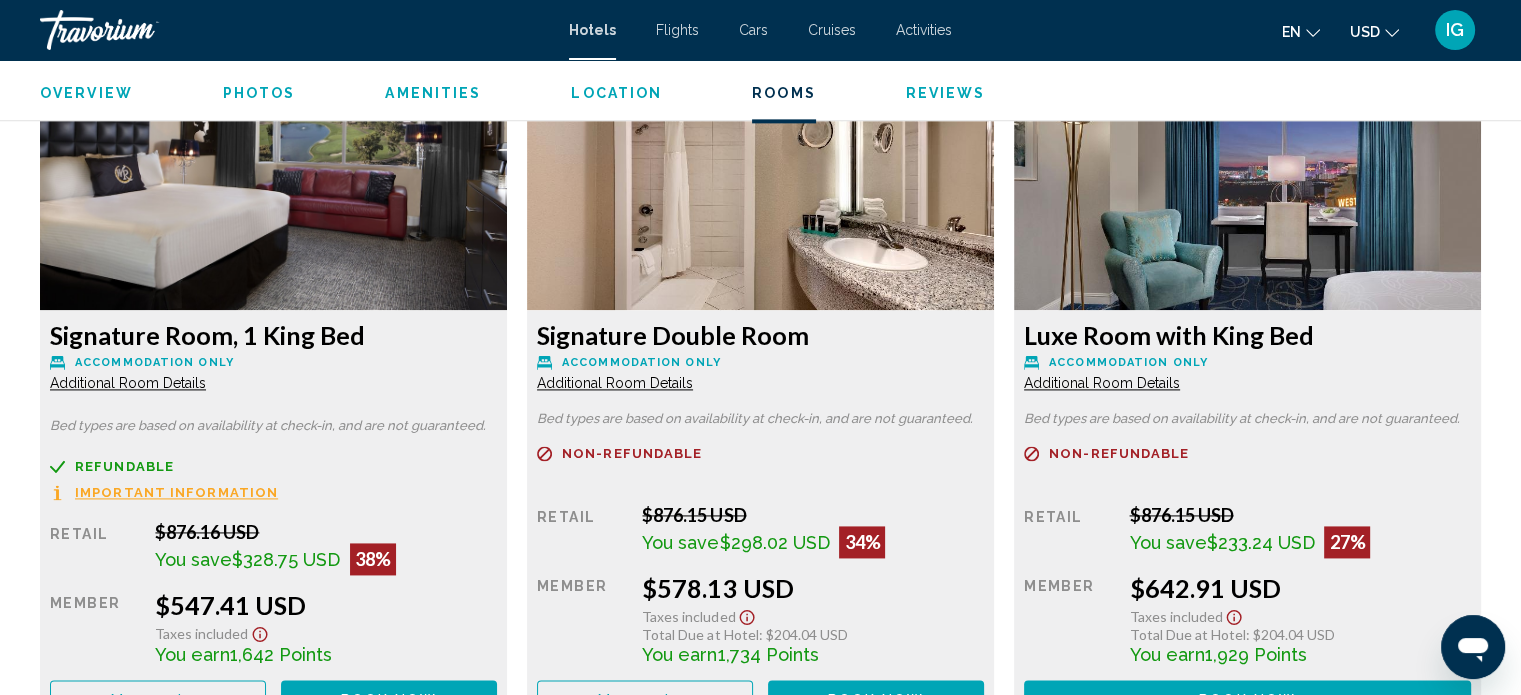click on "Additional Room Details" at bounding box center [128, 383] 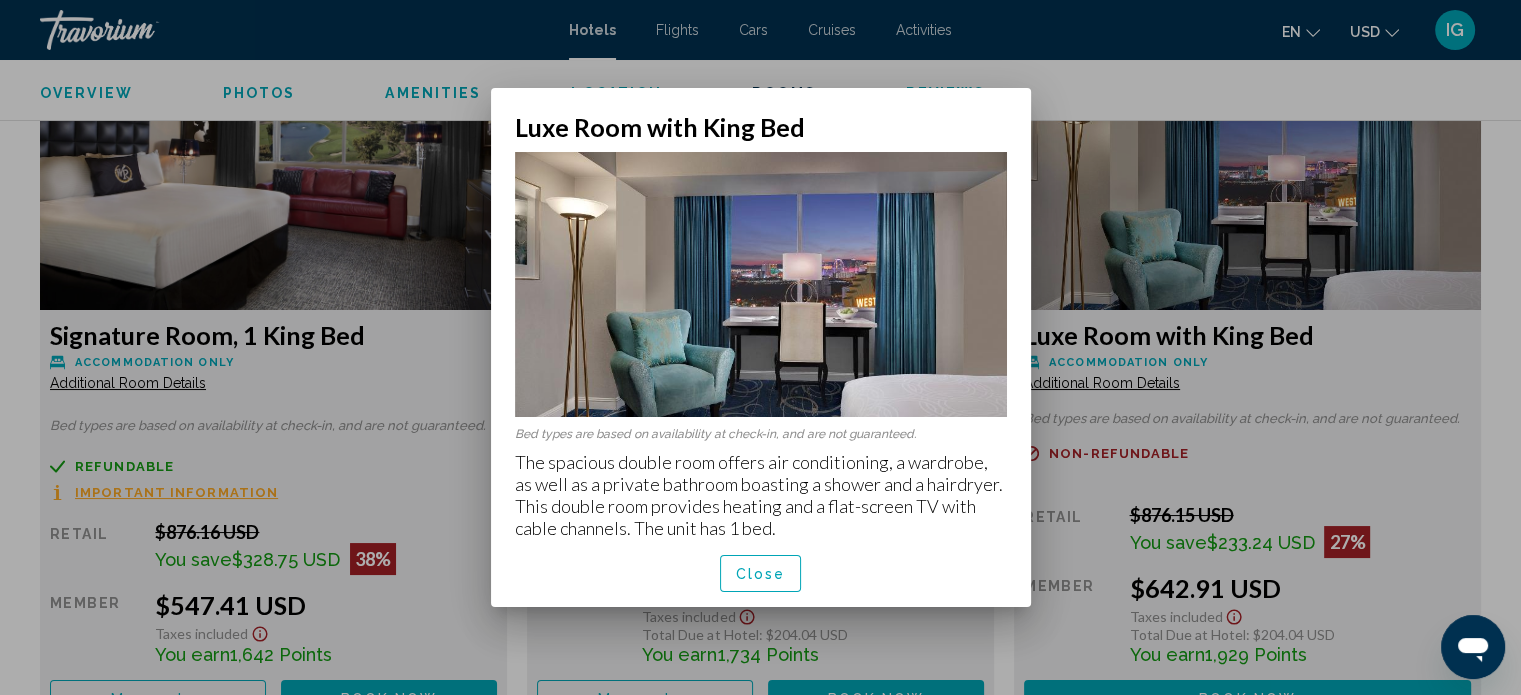 click at bounding box center (760, 347) 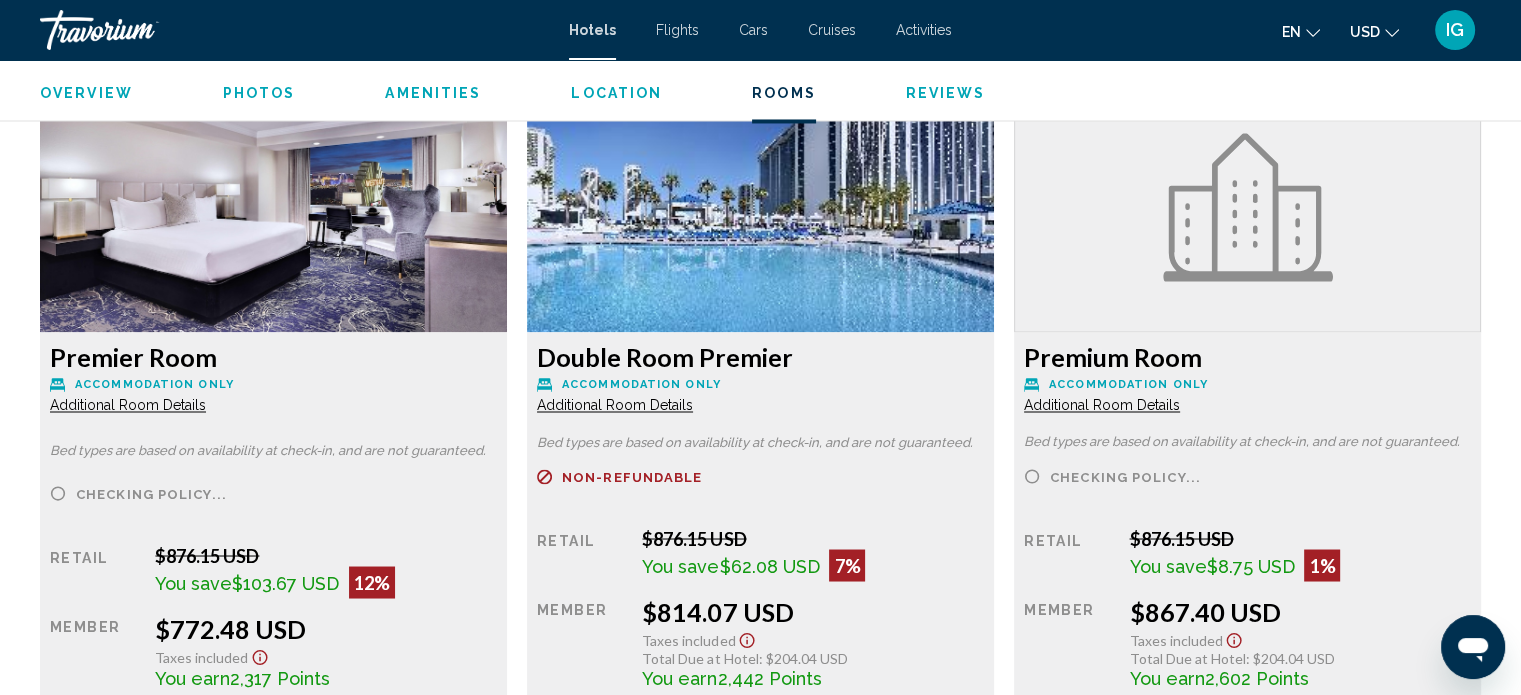 scroll, scrollTop: 3412, scrollLeft: 0, axis: vertical 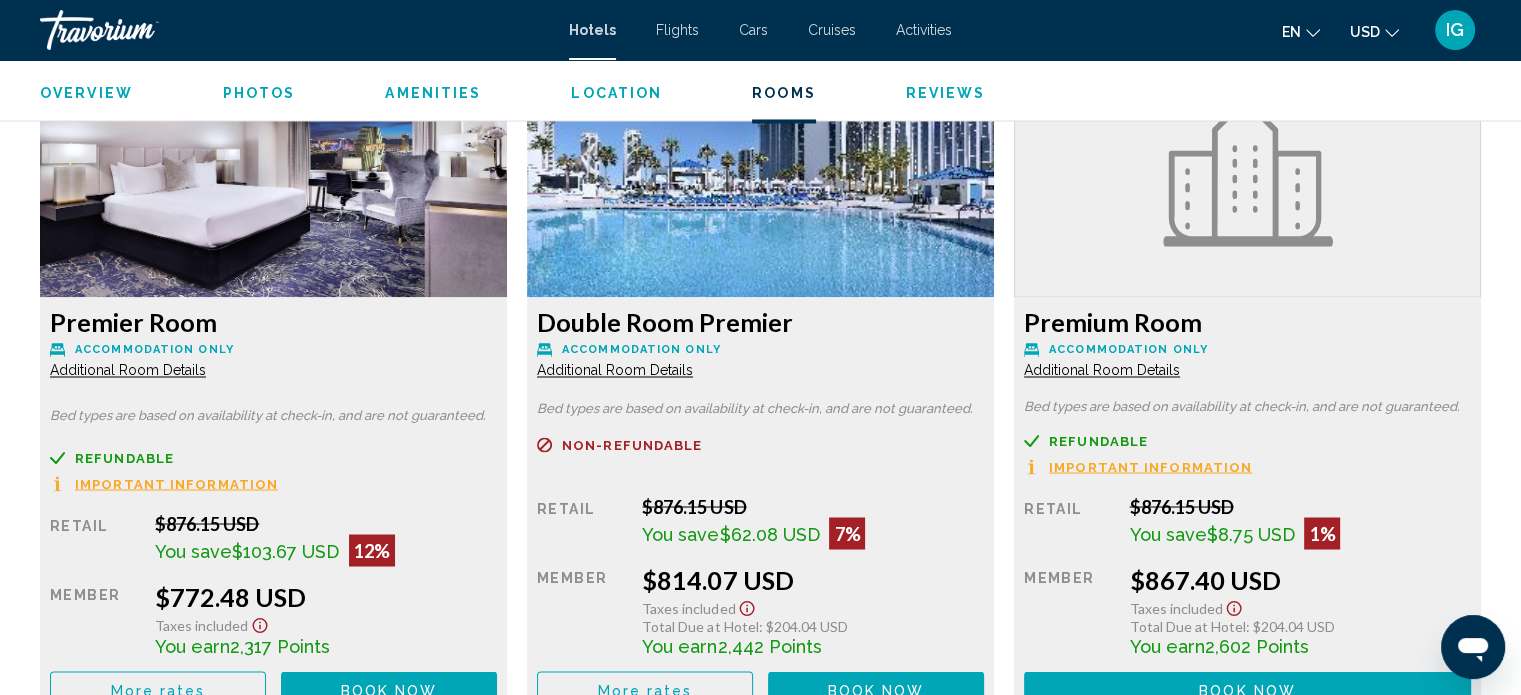 click on "Additional Room Details" at bounding box center (128, -317) 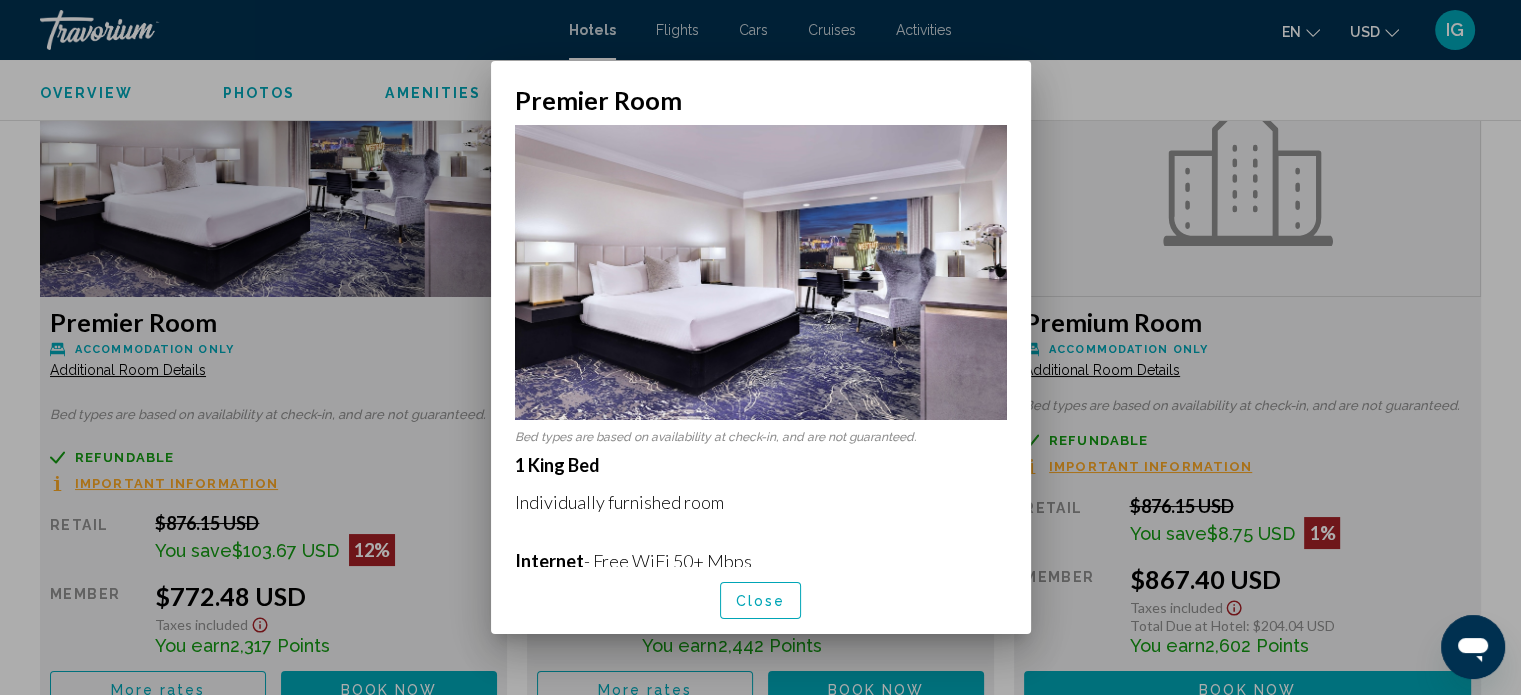 click at bounding box center [760, 347] 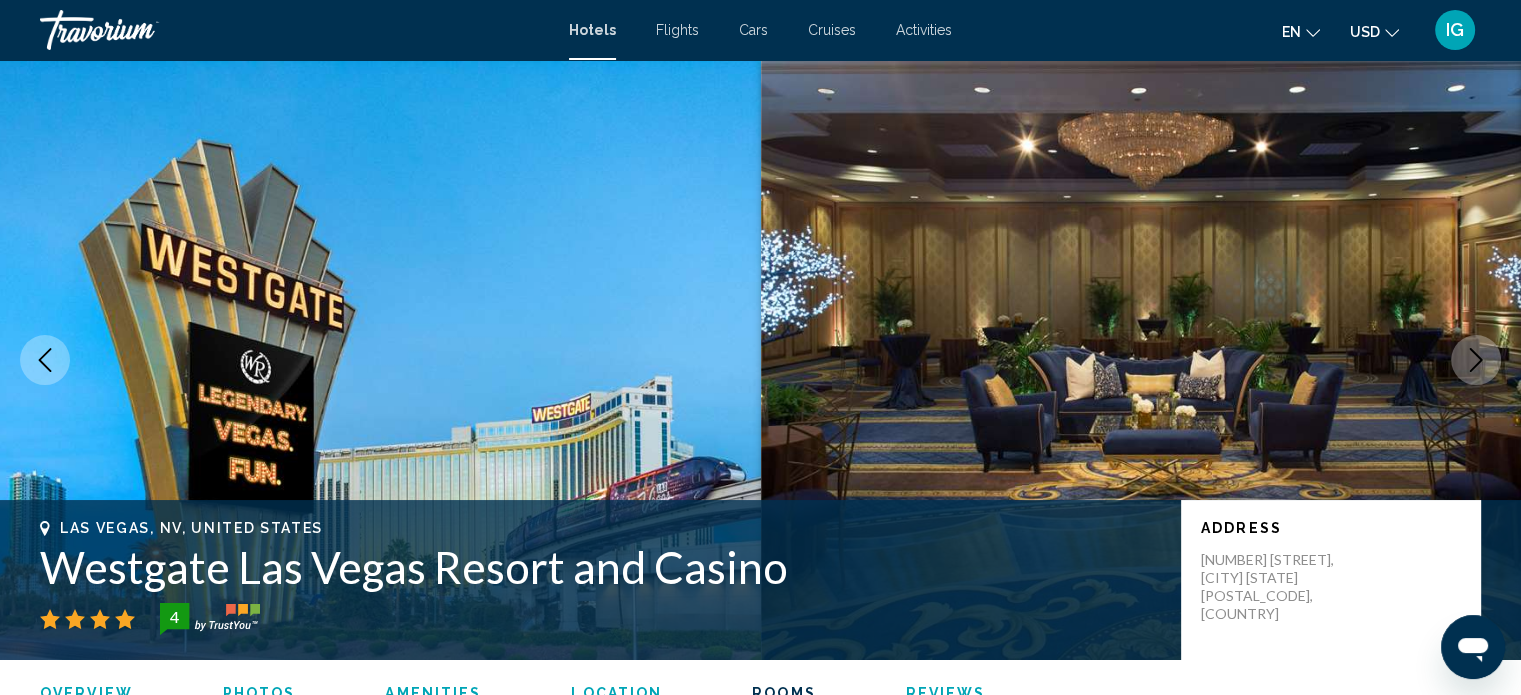 scroll, scrollTop: 3412, scrollLeft: 0, axis: vertical 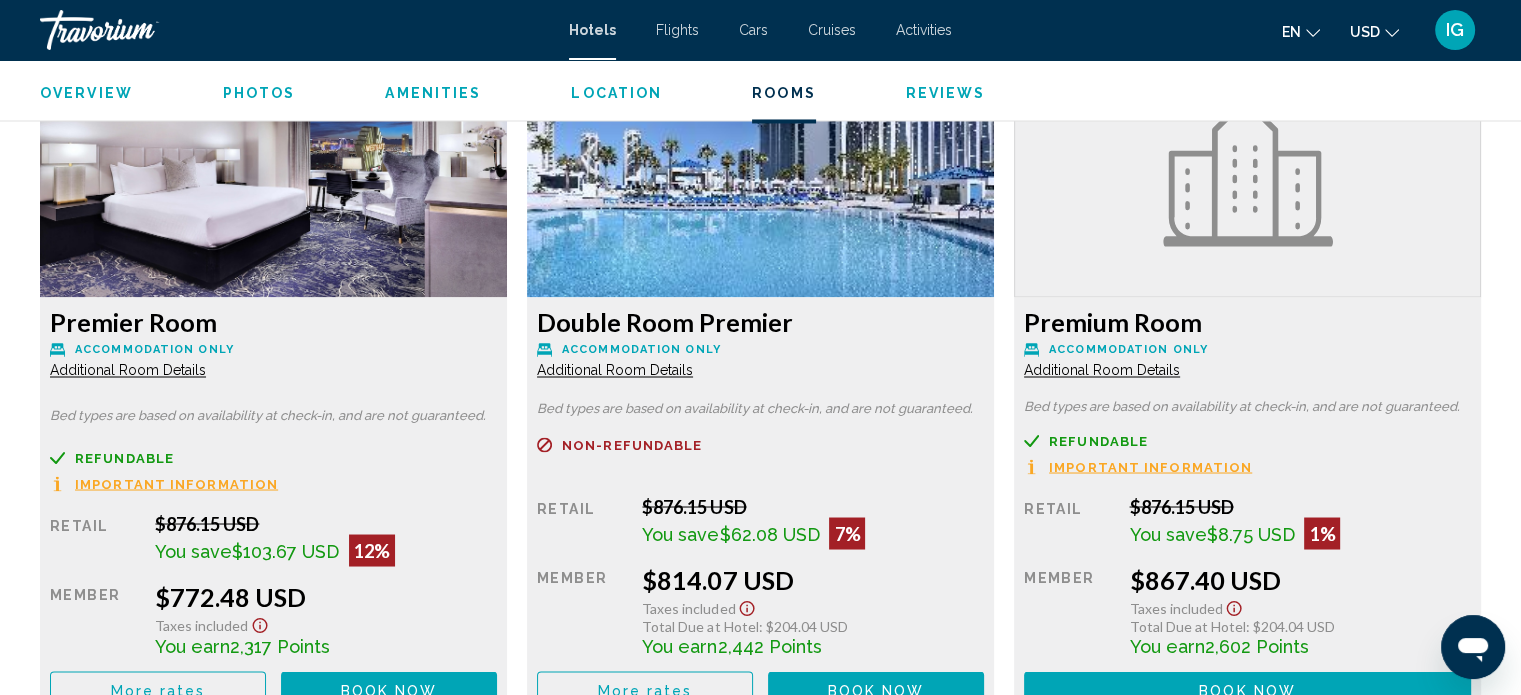 click on "Additional Room Details" at bounding box center [128, -317] 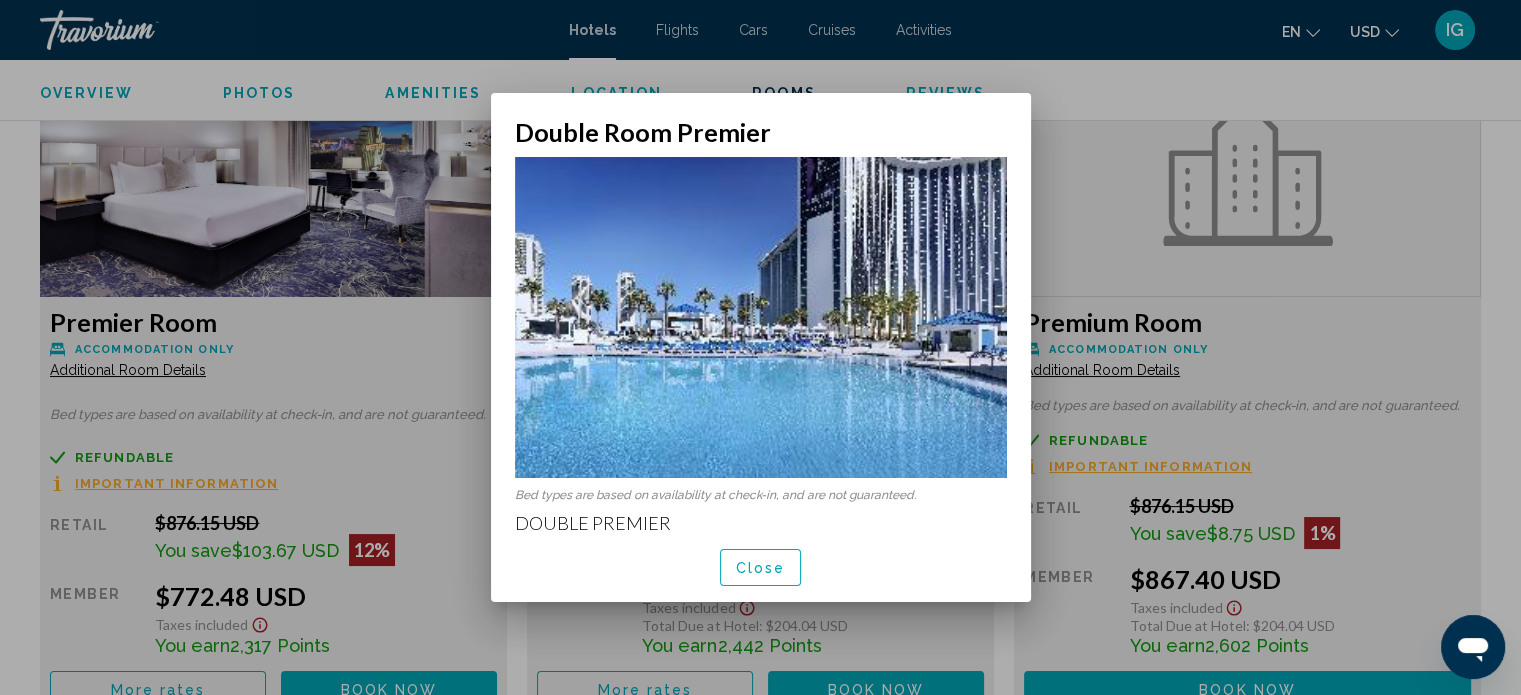 click at bounding box center [760, 347] 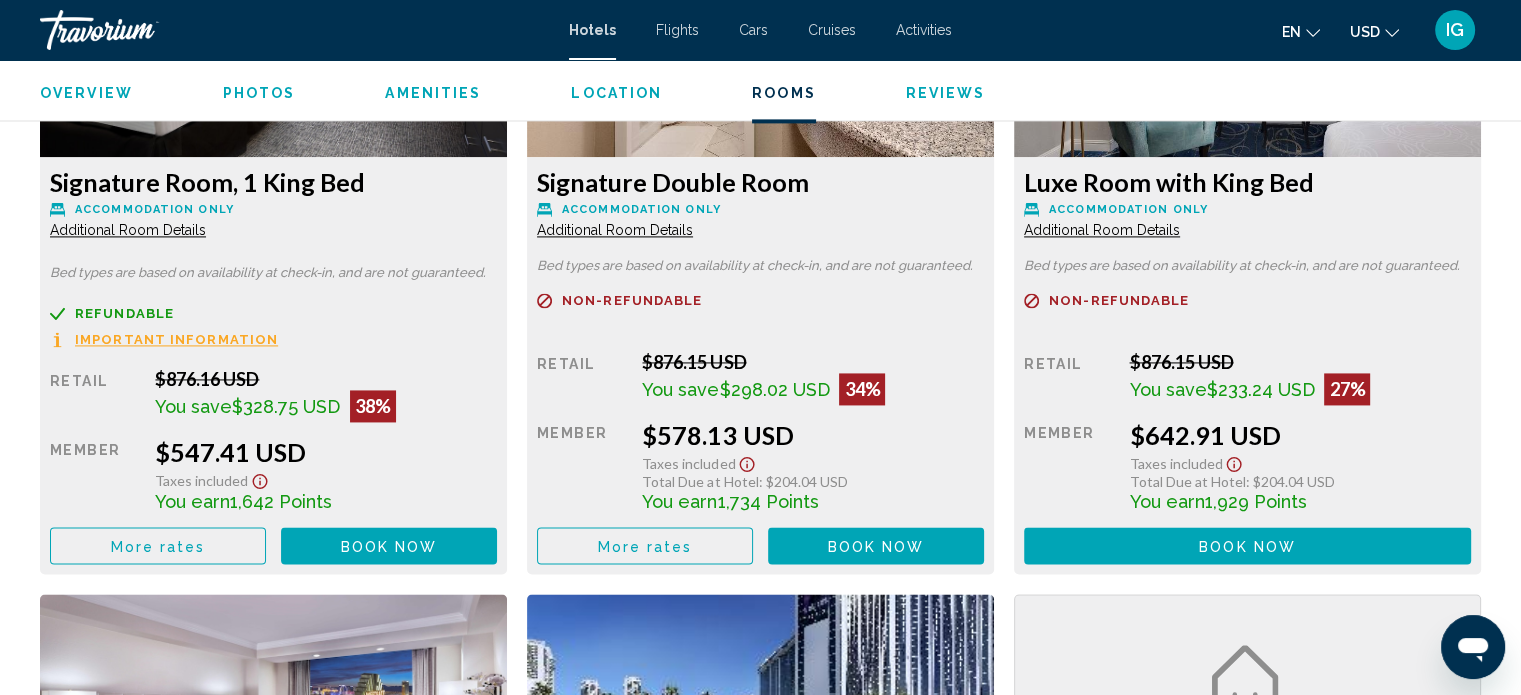 scroll, scrollTop: 2812, scrollLeft: 0, axis: vertical 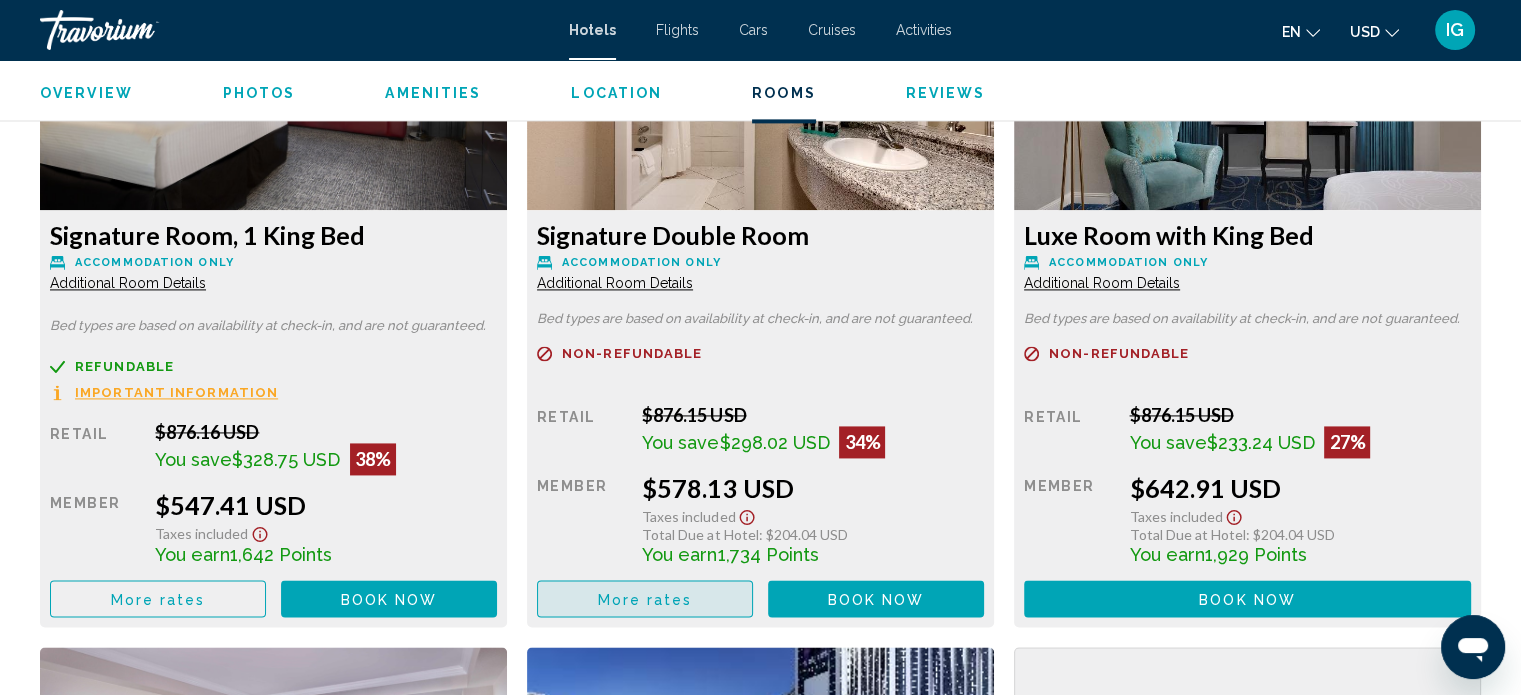 click on "More rates" at bounding box center (645, 598) 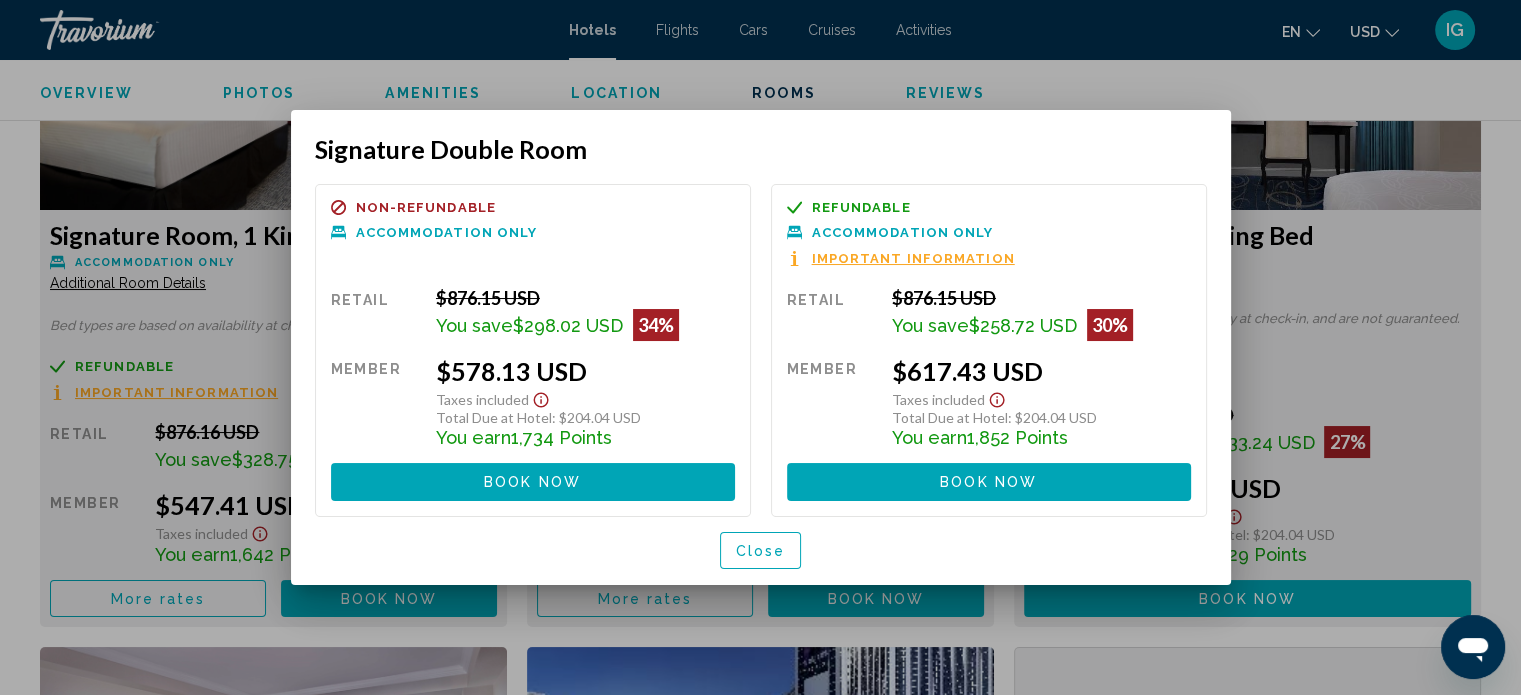 click on "Book now No longer available" at bounding box center (533, 481) 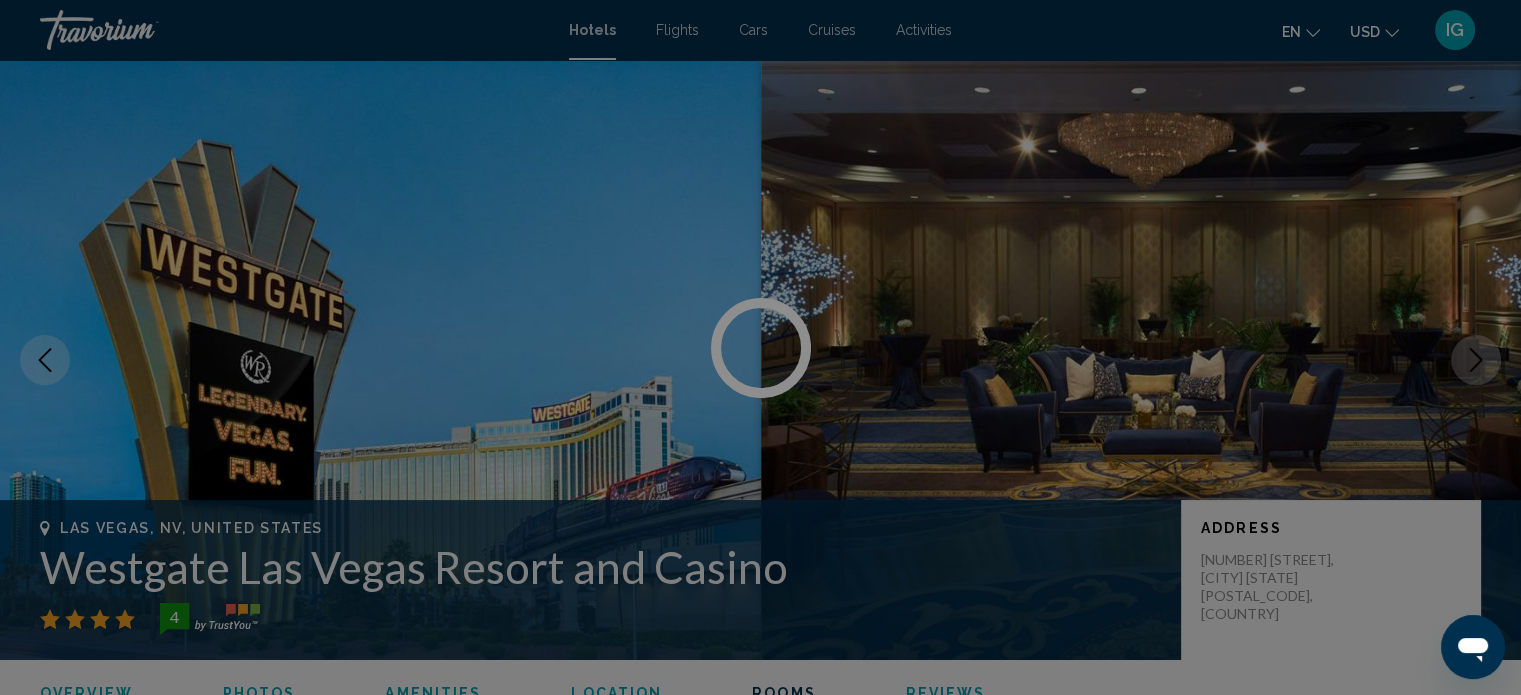scroll, scrollTop: 2812, scrollLeft: 0, axis: vertical 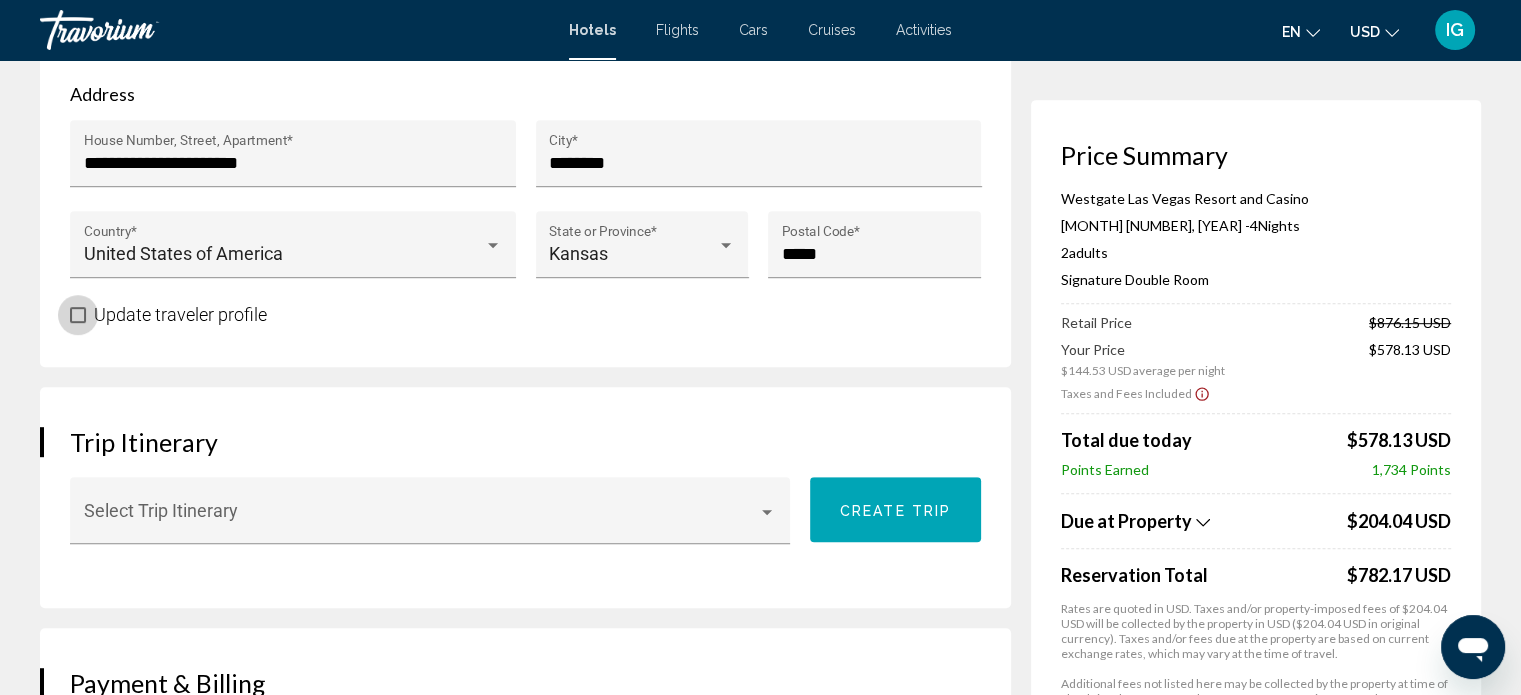 click at bounding box center [78, 315] 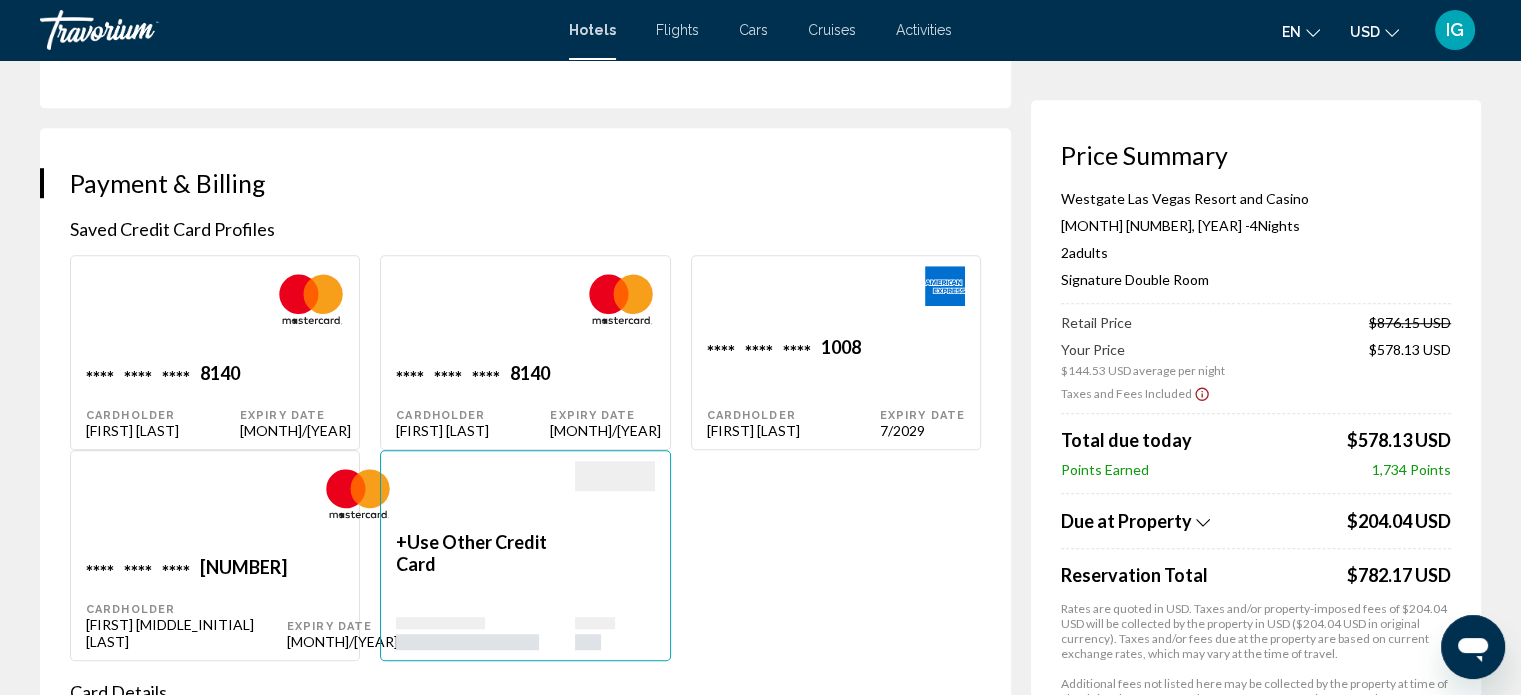 scroll, scrollTop: 1600, scrollLeft: 0, axis: vertical 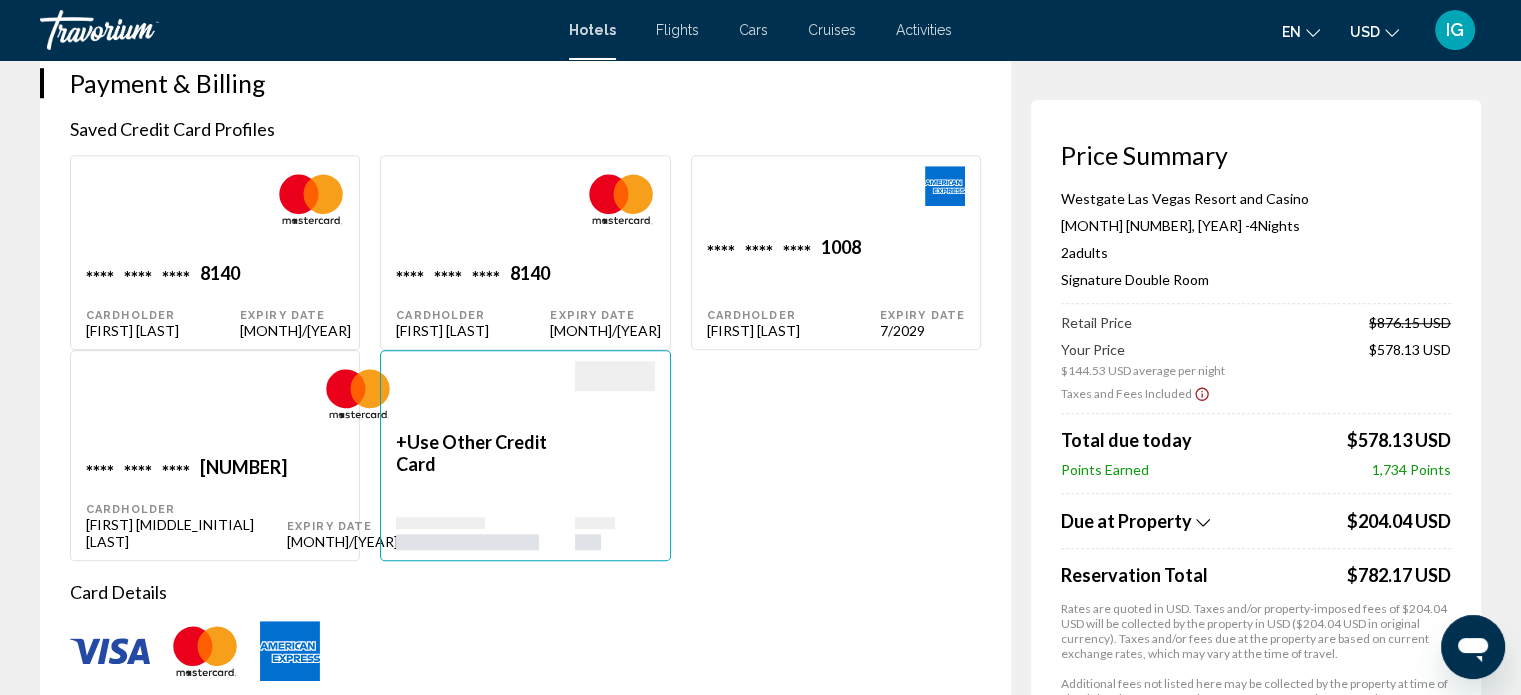 click at bounding box center (163, 214) 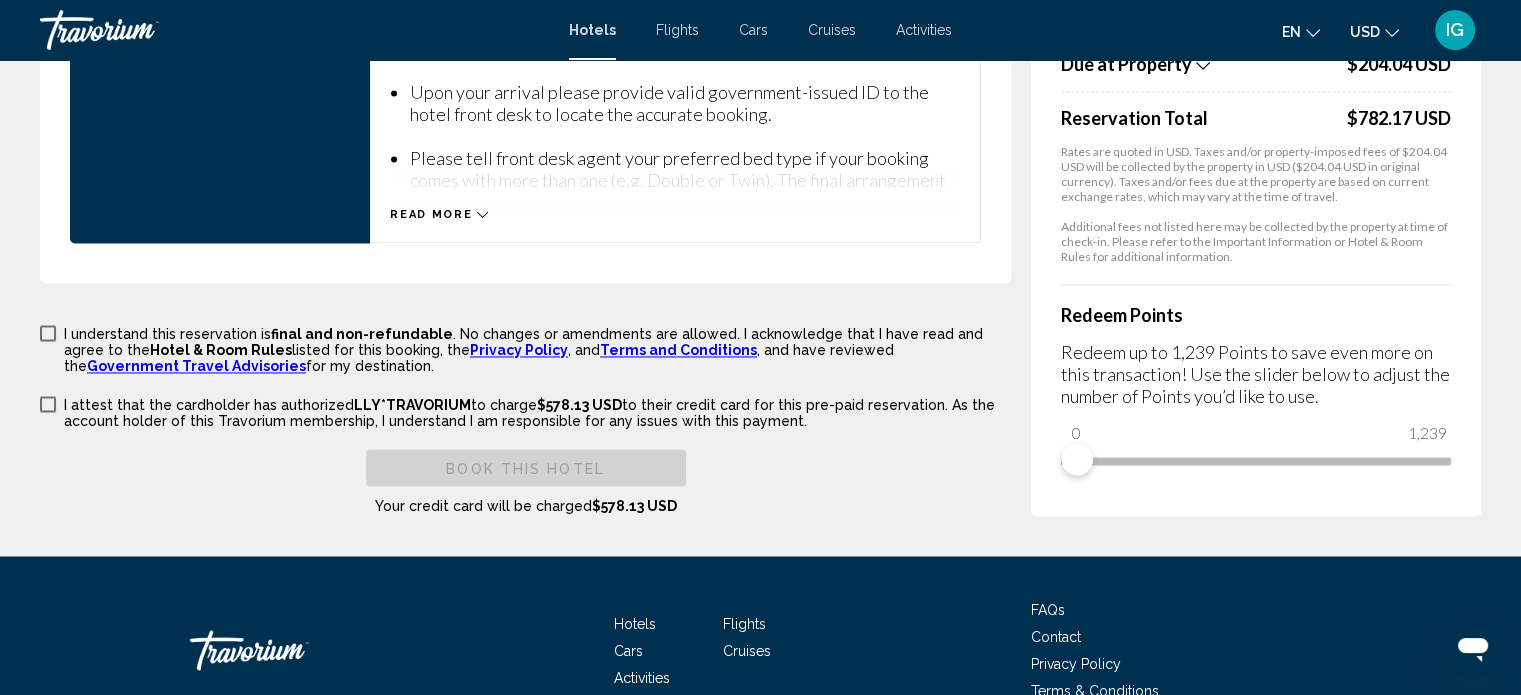 scroll, scrollTop: 3200, scrollLeft: 0, axis: vertical 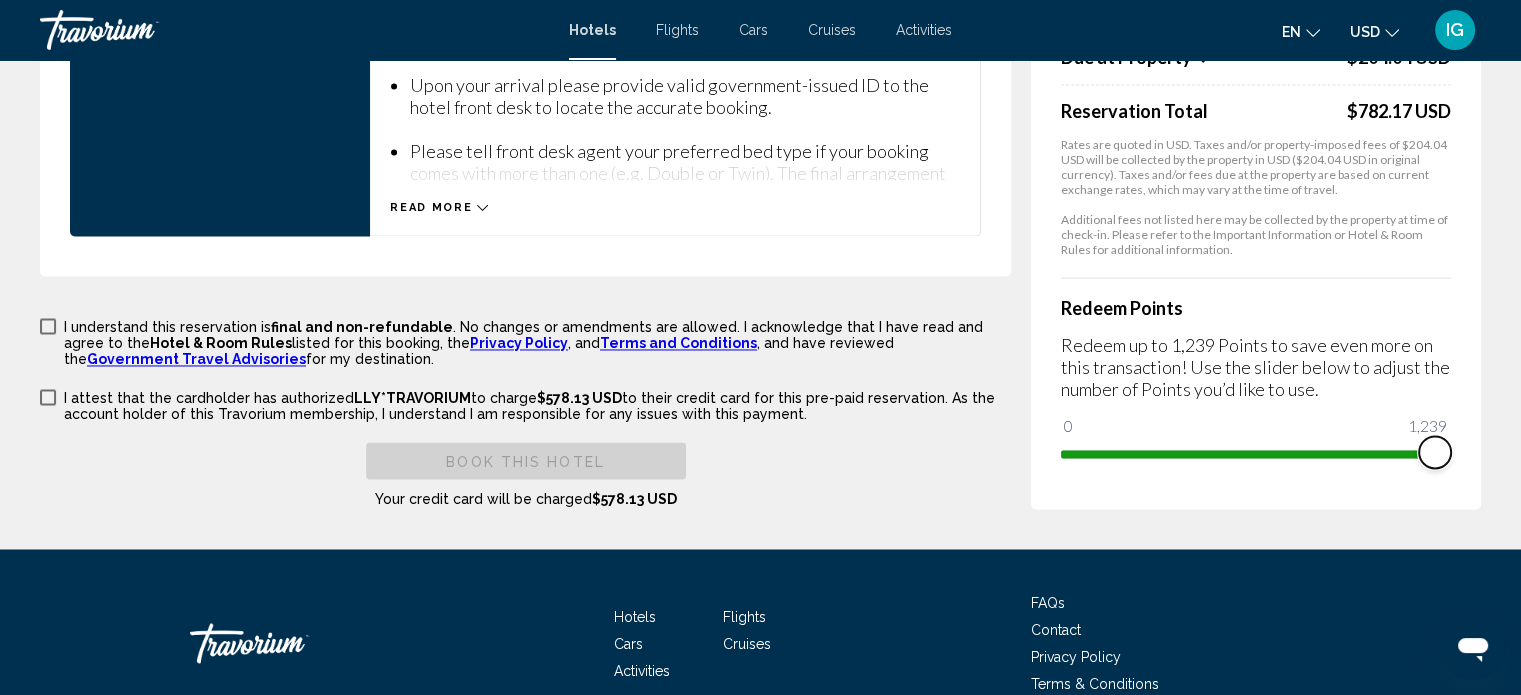 drag, startPoint x: 1085, startPoint y: 419, endPoint x: 1474, endPoint y: 399, distance: 389.5138 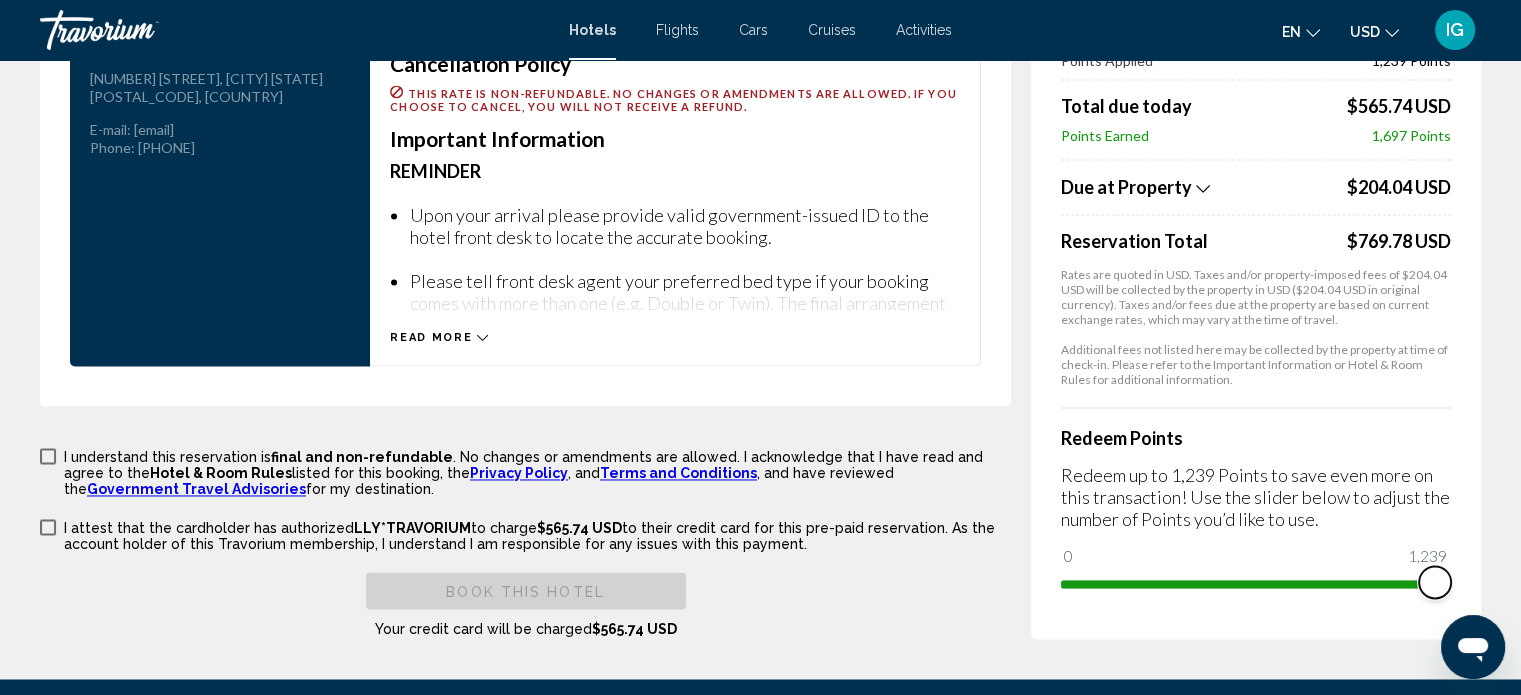 scroll, scrollTop: 3100, scrollLeft: 0, axis: vertical 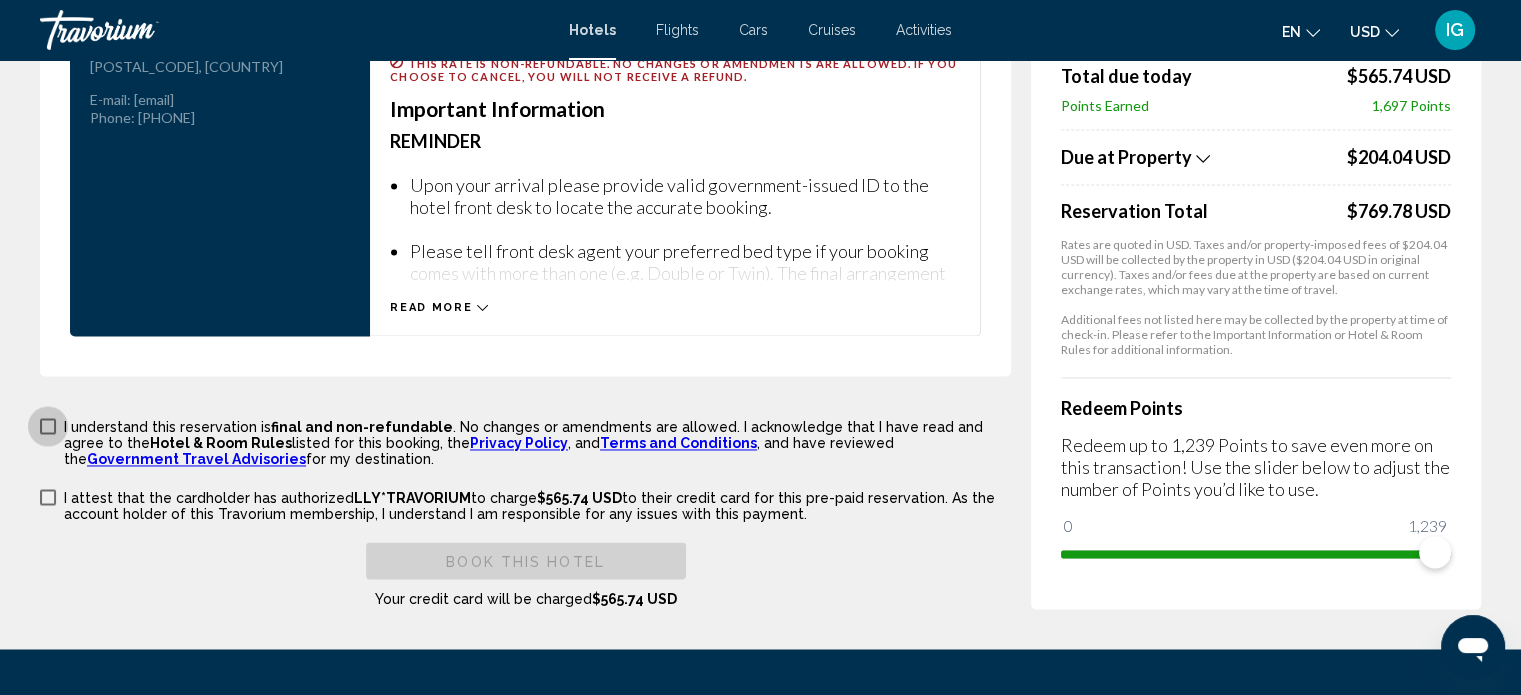 click at bounding box center [48, 426] 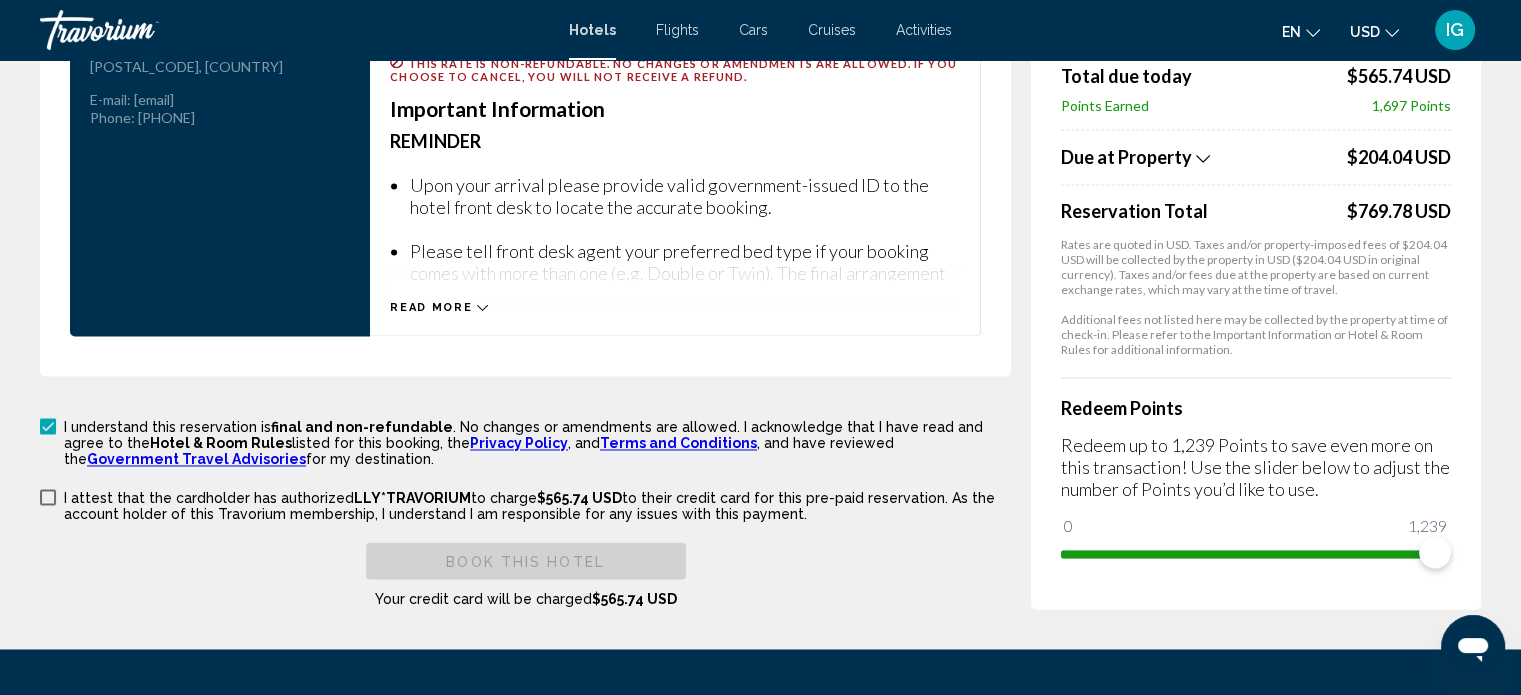 click at bounding box center (48, 497) 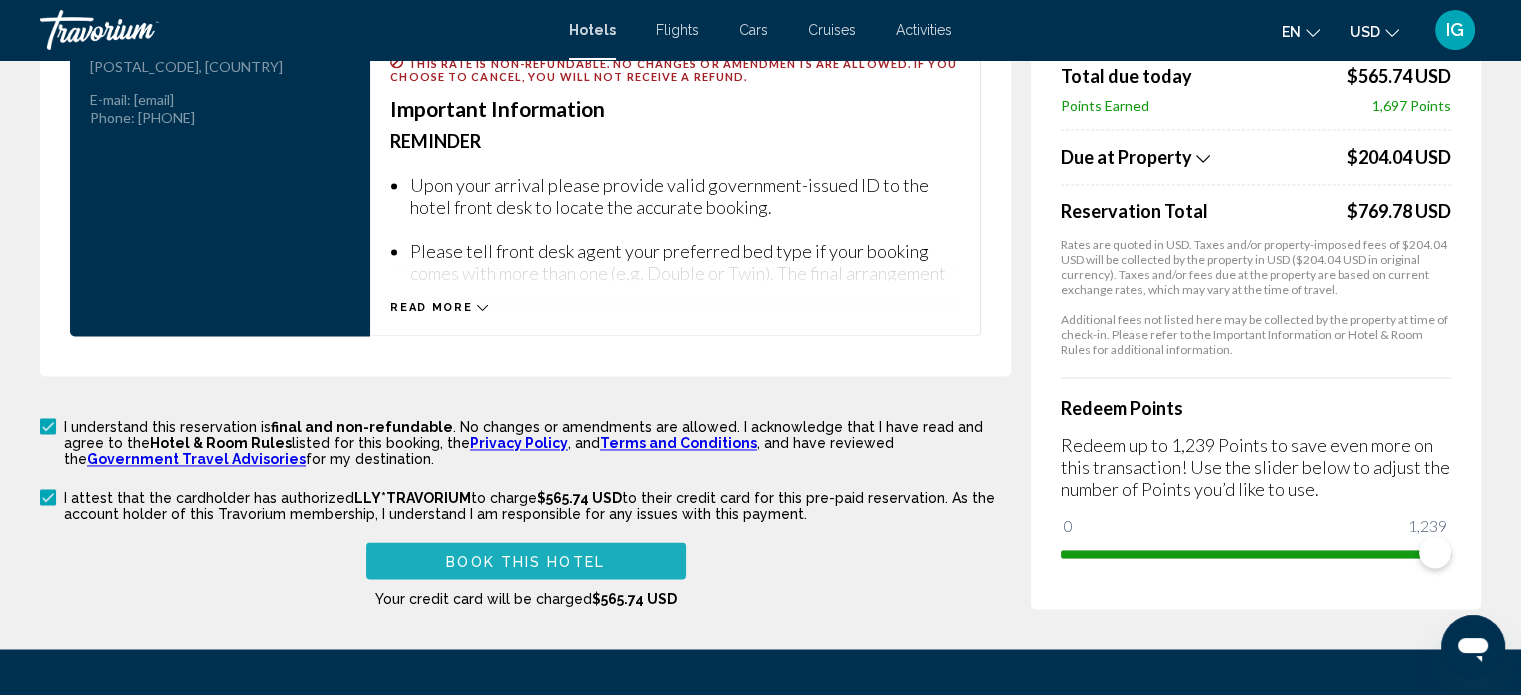 click on "Book this hotel" at bounding box center [525, 561] 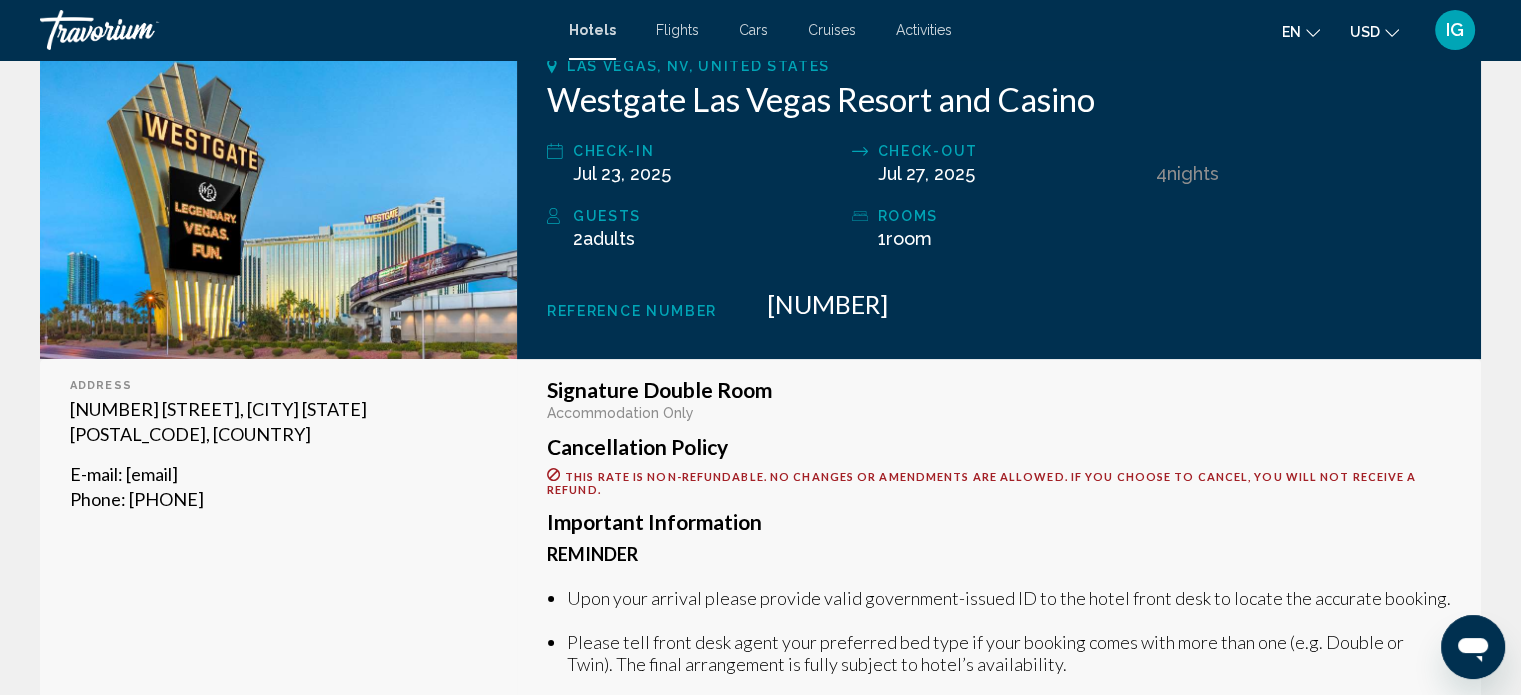 scroll, scrollTop: 0, scrollLeft: 0, axis: both 